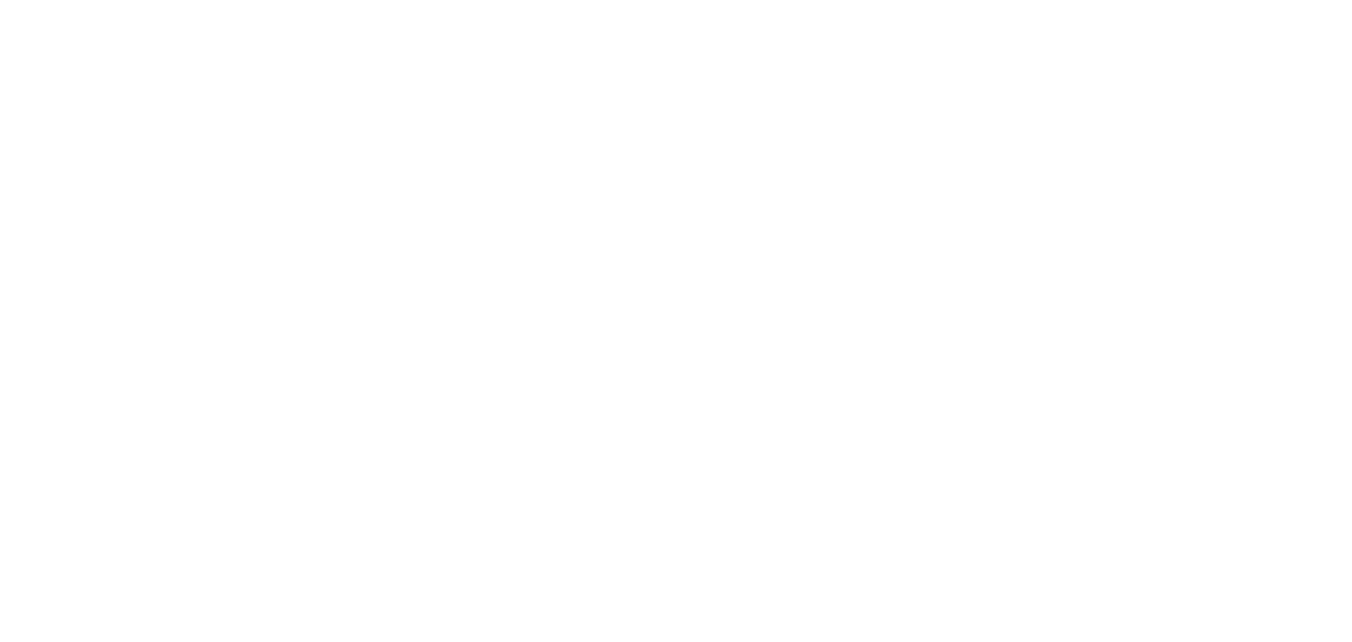 scroll, scrollTop: 0, scrollLeft: 0, axis: both 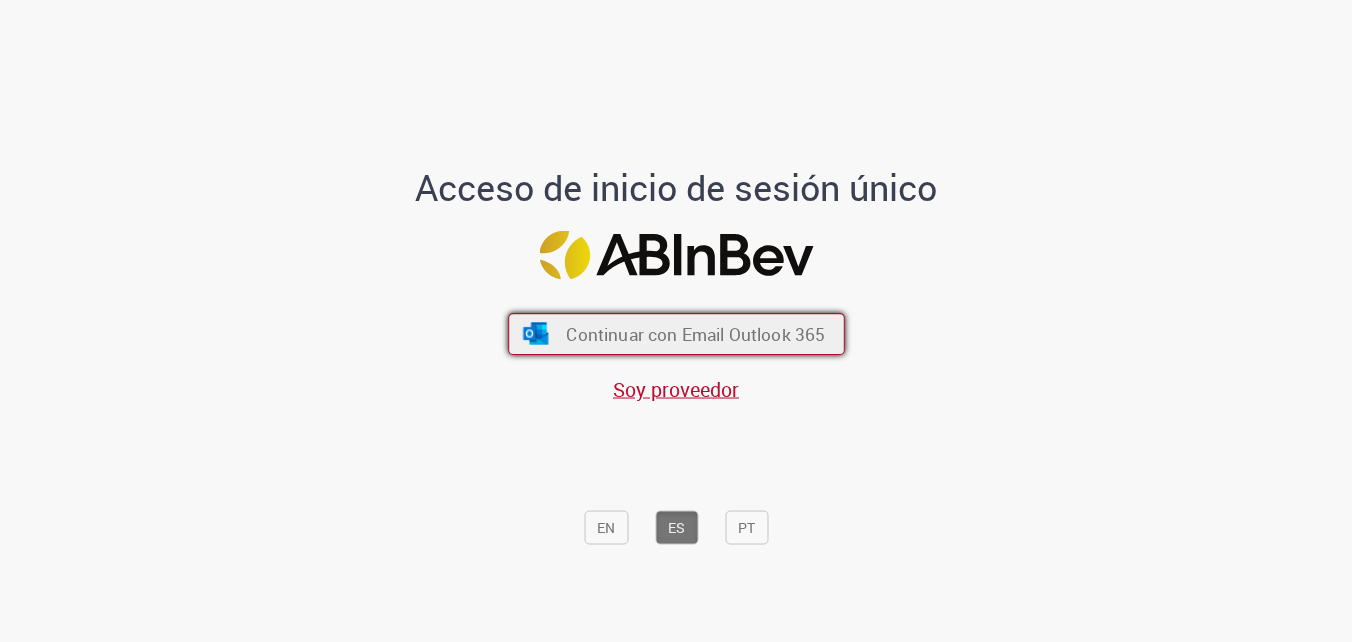 click on "Continuar con Email Outlook 365" at bounding box center (695, 333) 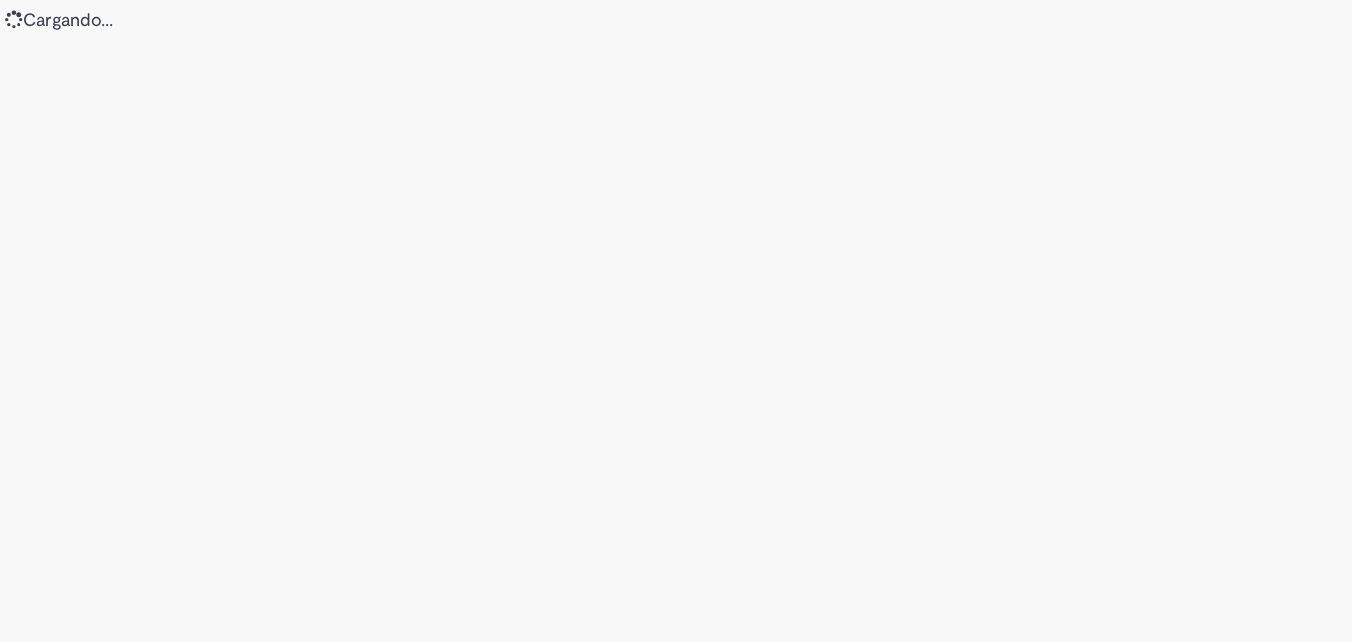 scroll, scrollTop: 0, scrollLeft: 0, axis: both 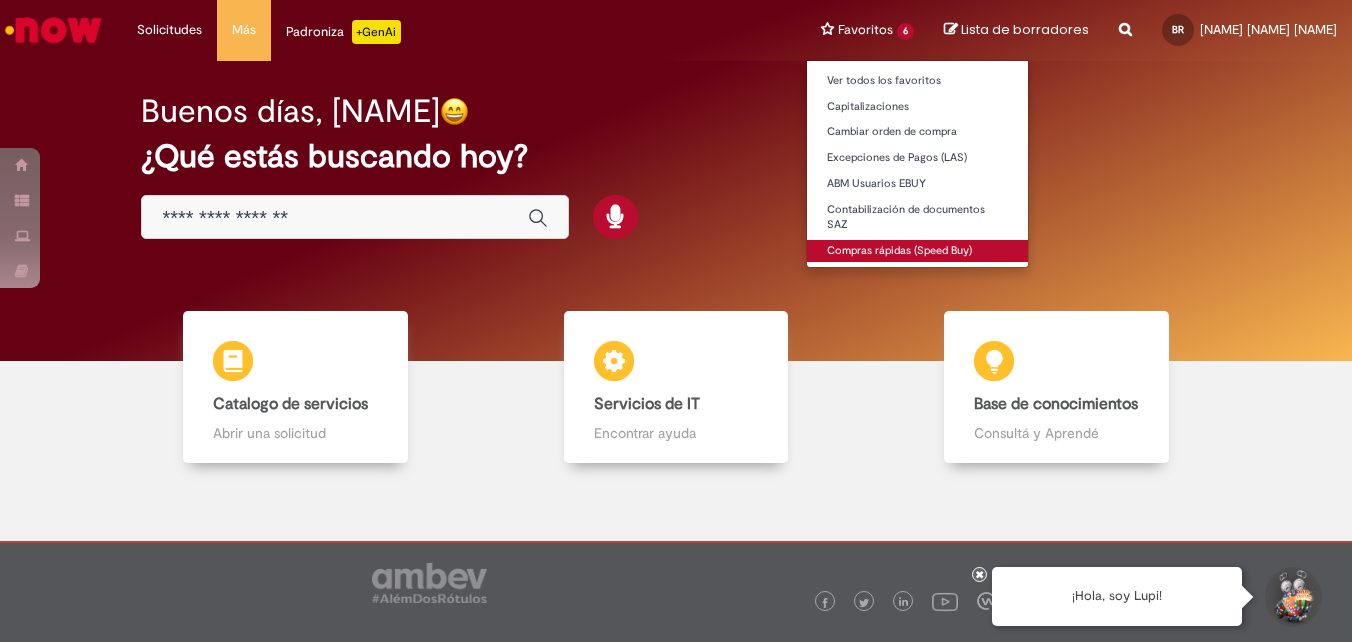 click on "Compras rápidas (Speed Buy)" at bounding box center (917, 251) 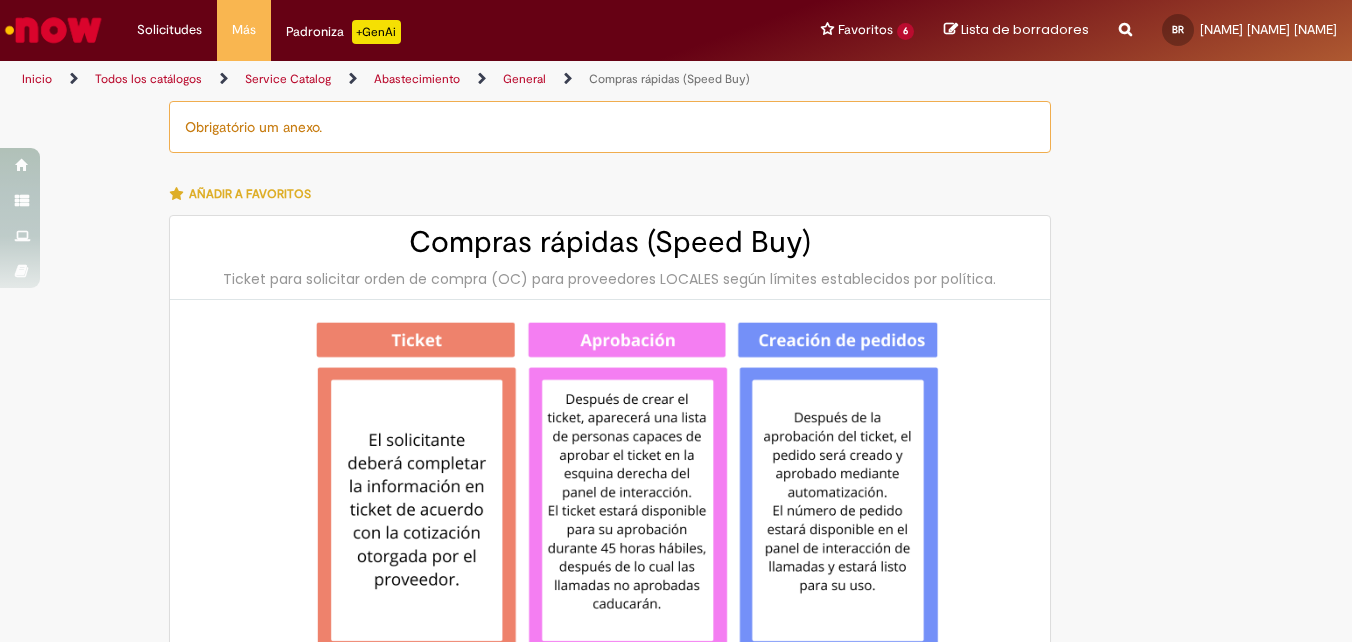 type on "*******" 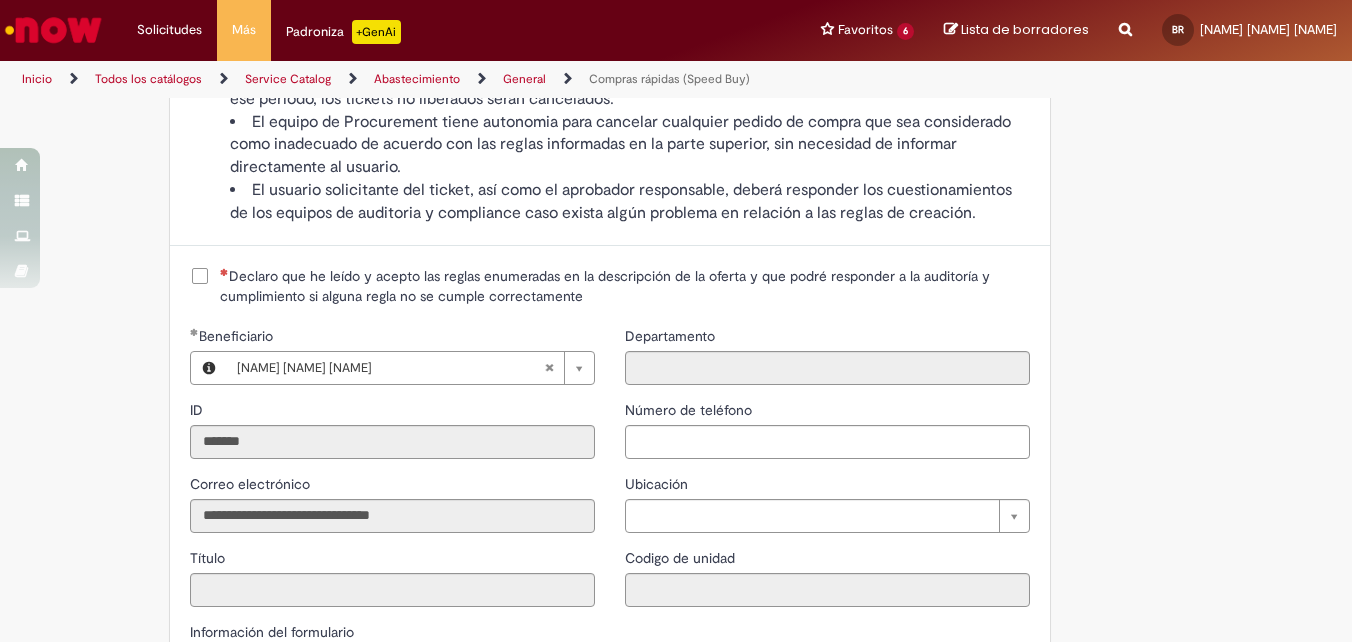 scroll, scrollTop: 2000, scrollLeft: 0, axis: vertical 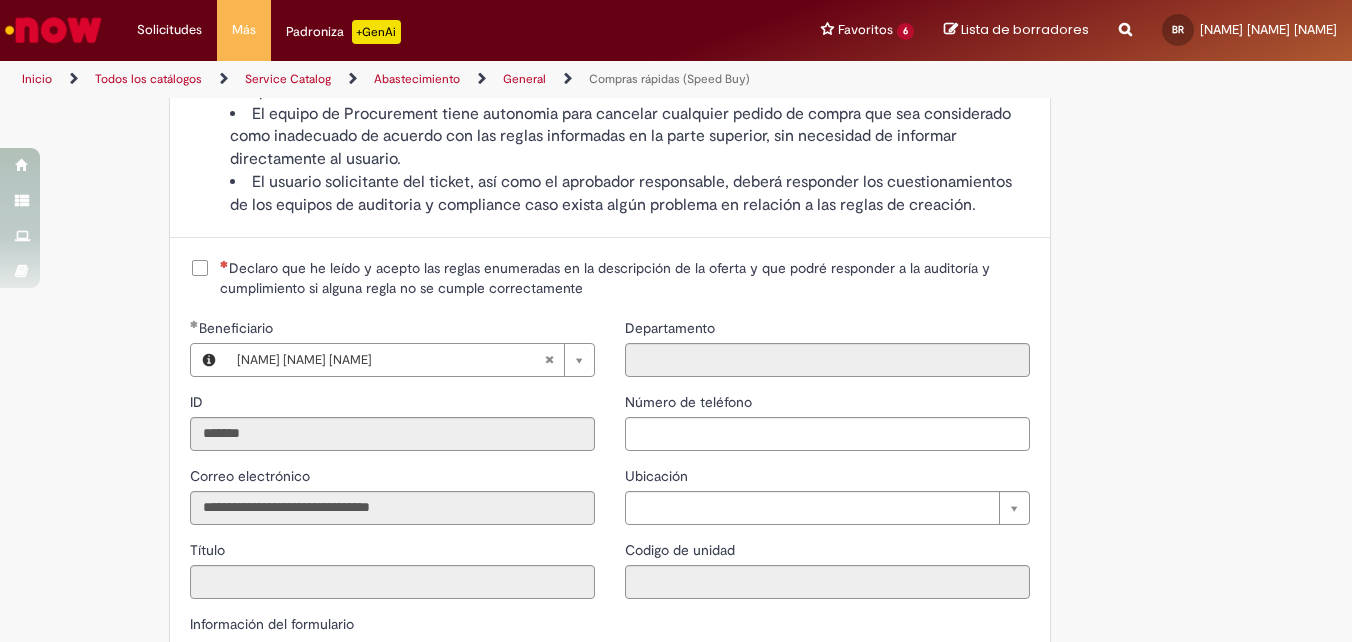 click on "Declaro que he leído y acepto las reglas enumeradas en la descripción de la oferta y que podré responder a la auditoría y cumplimiento si alguna regla no se cumple correctamente" at bounding box center [610, 278] 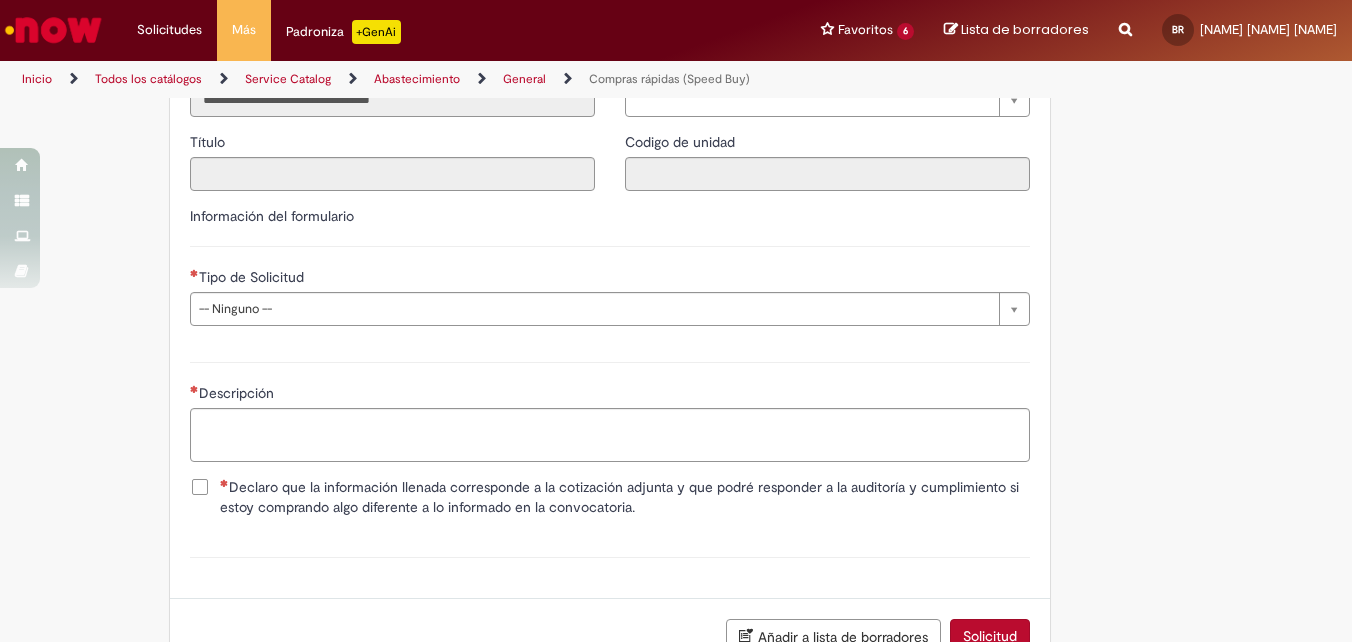 scroll, scrollTop: 2532, scrollLeft: 0, axis: vertical 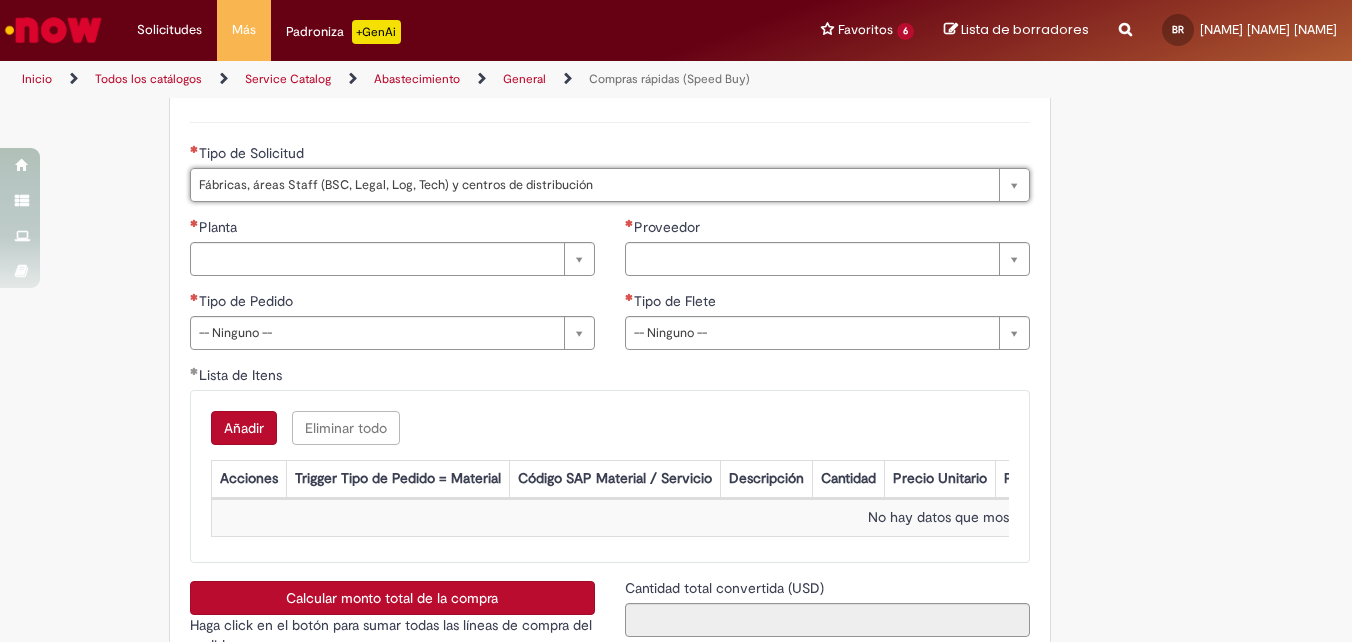 type on "**********" 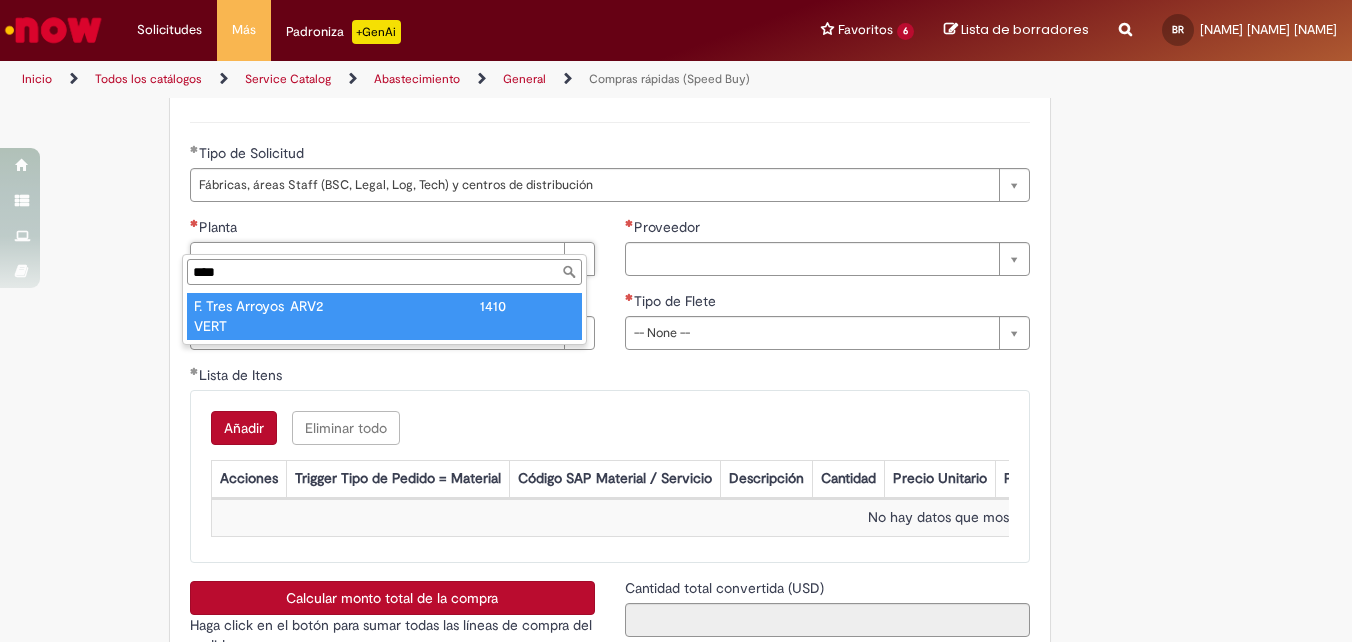 type on "****" 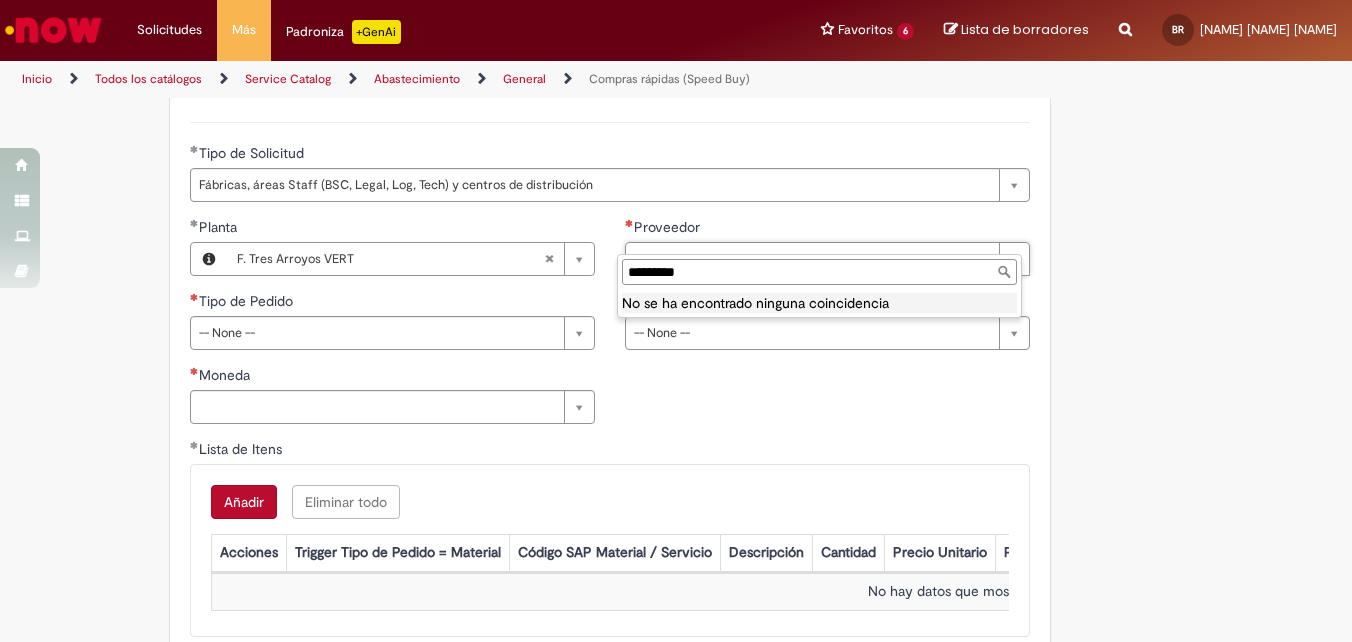 drag, startPoint x: 810, startPoint y: 262, endPoint x: 406, endPoint y: 287, distance: 404.77277 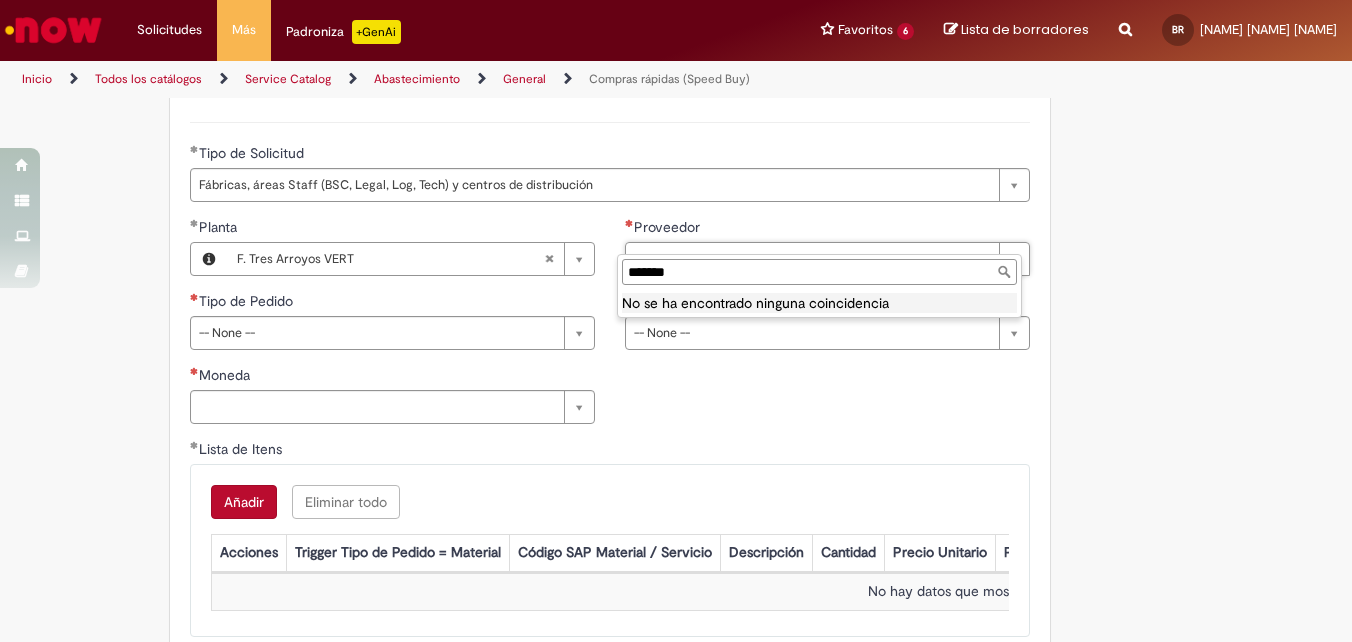 type on "*******" 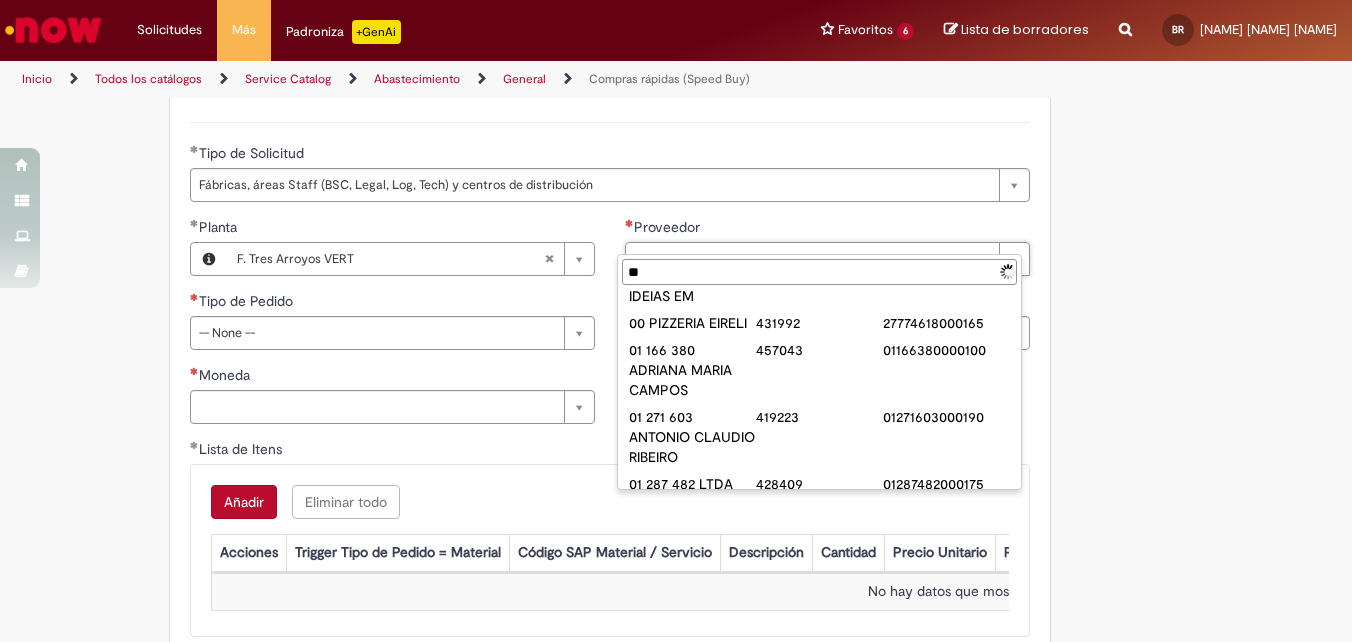scroll, scrollTop: 0, scrollLeft: 0, axis: both 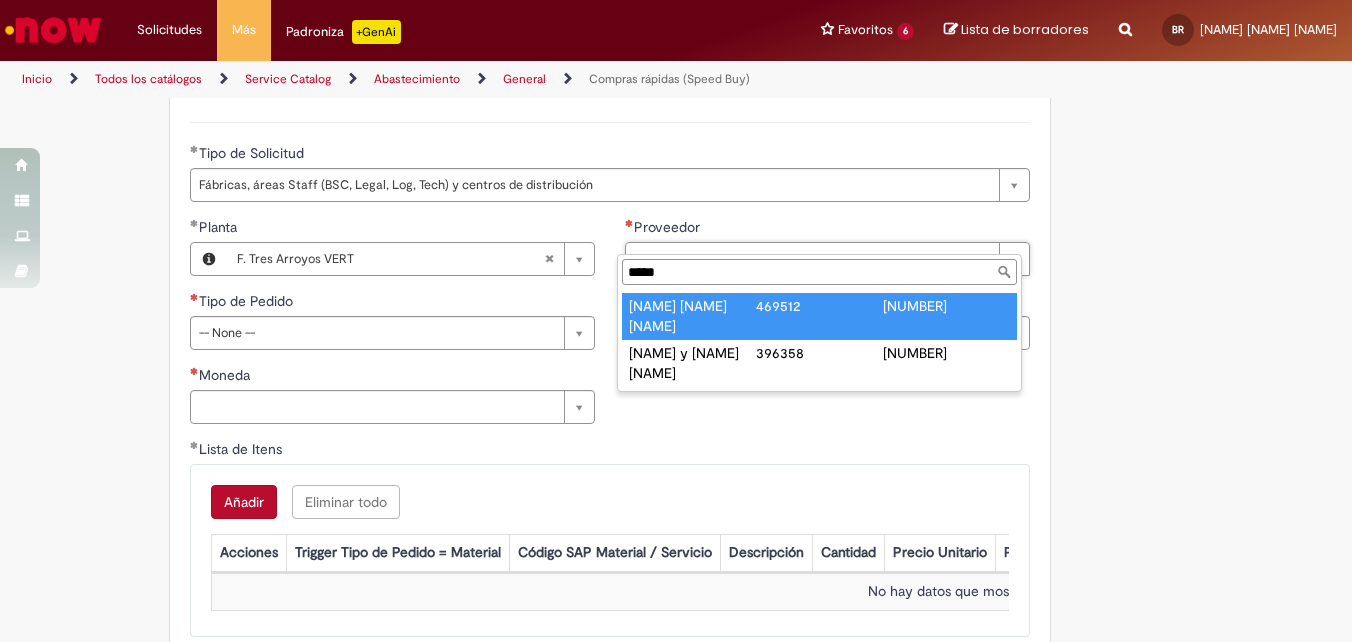 type on "*****" 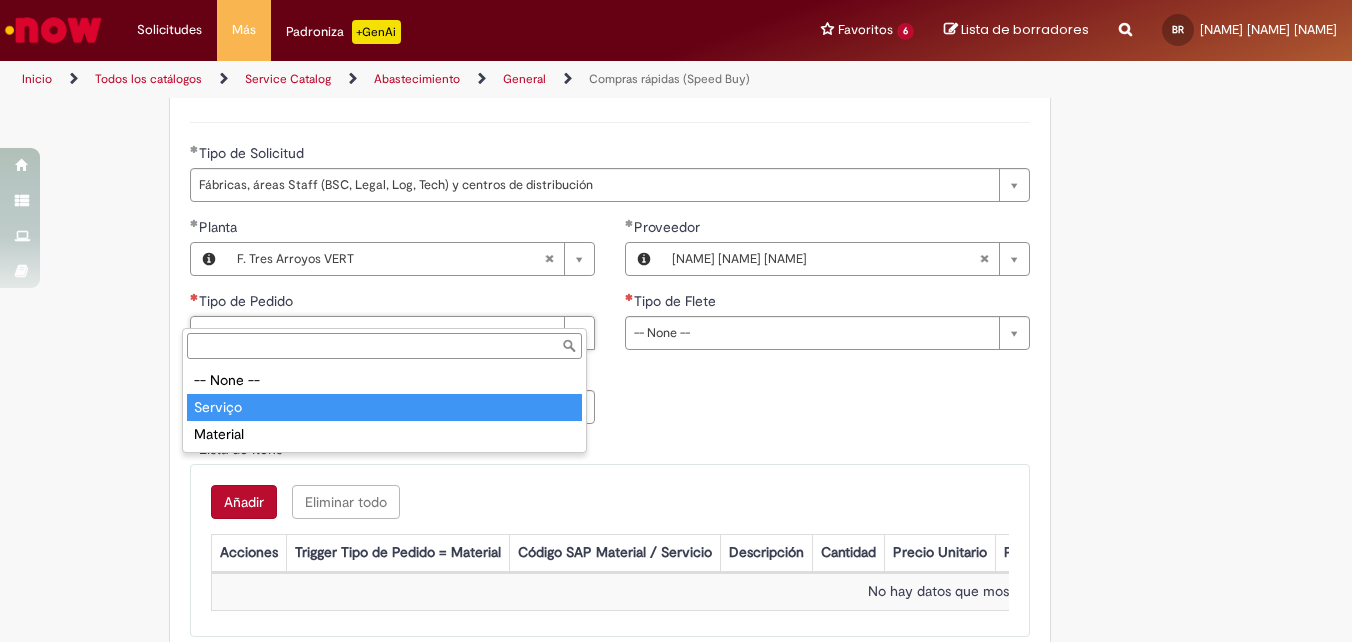 type on "*******" 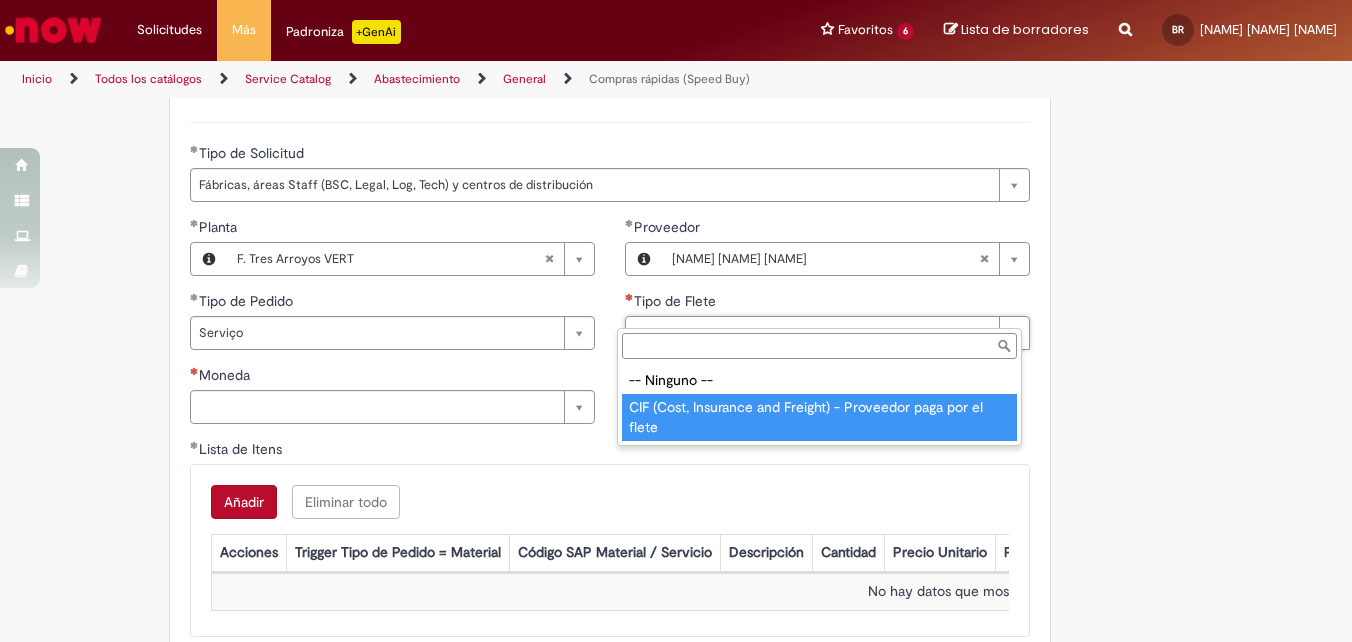 type on "**********" 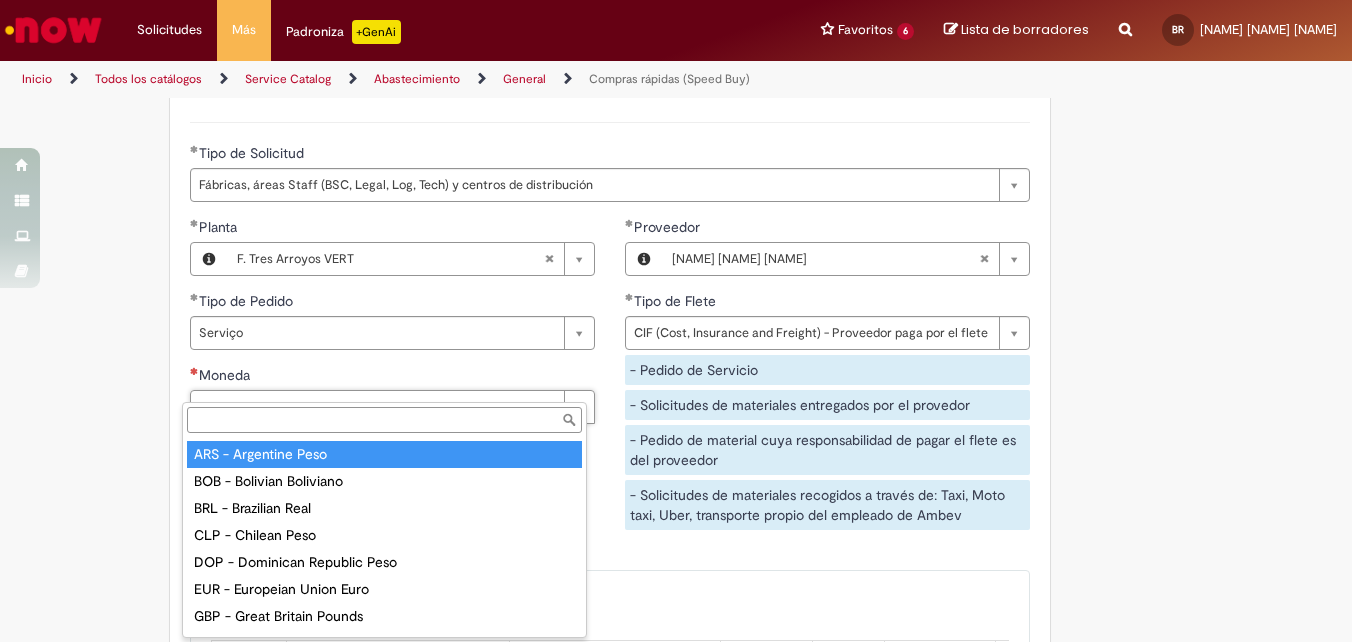drag, startPoint x: 253, startPoint y: 447, endPoint x: 299, endPoint y: 420, distance: 53.338543 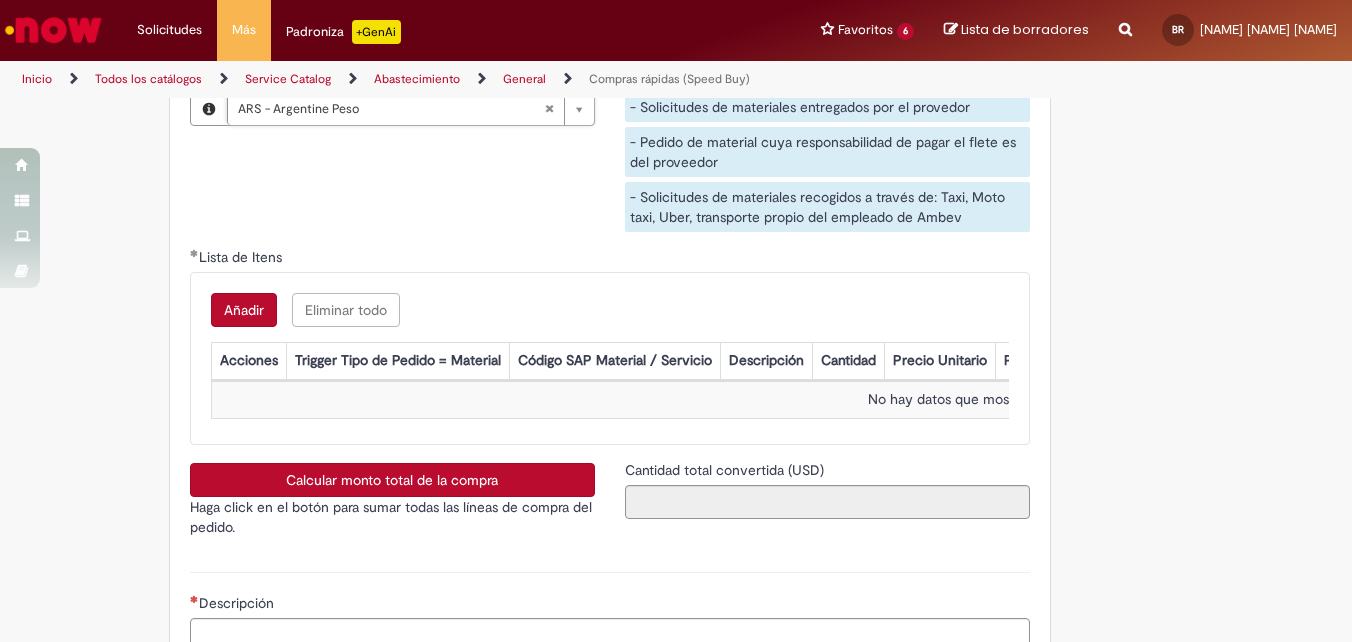 scroll, scrollTop: 2832, scrollLeft: 0, axis: vertical 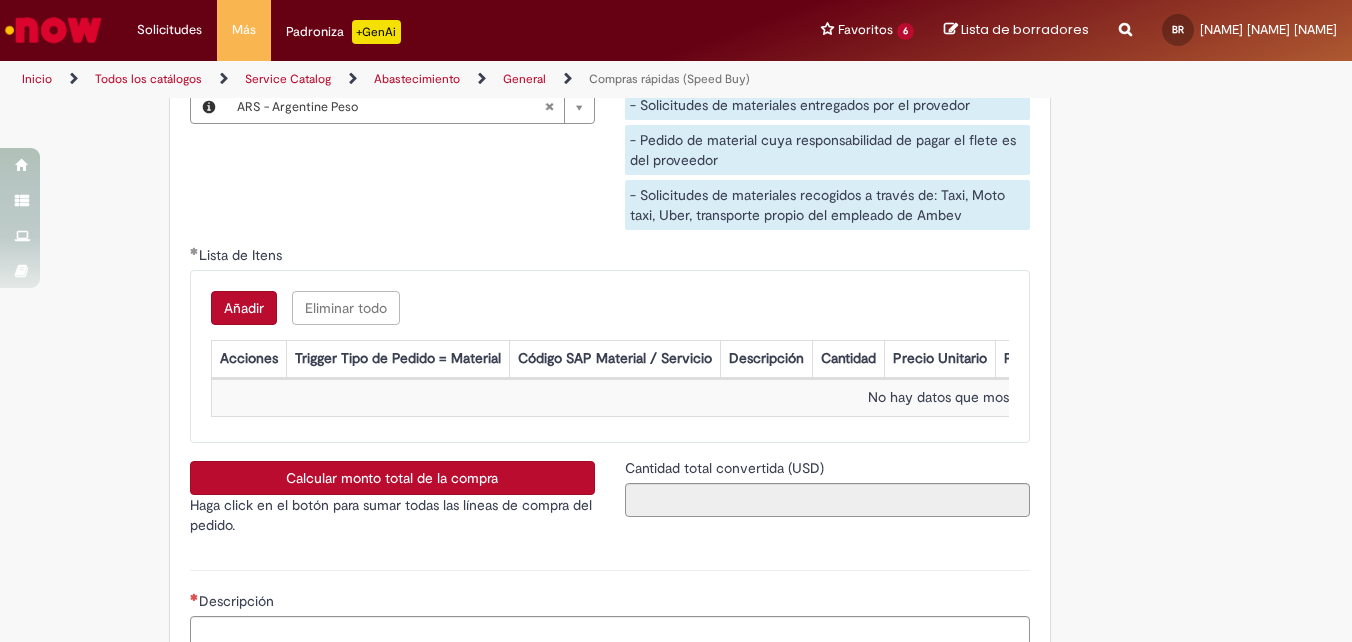 click on "Añadir" at bounding box center [244, 308] 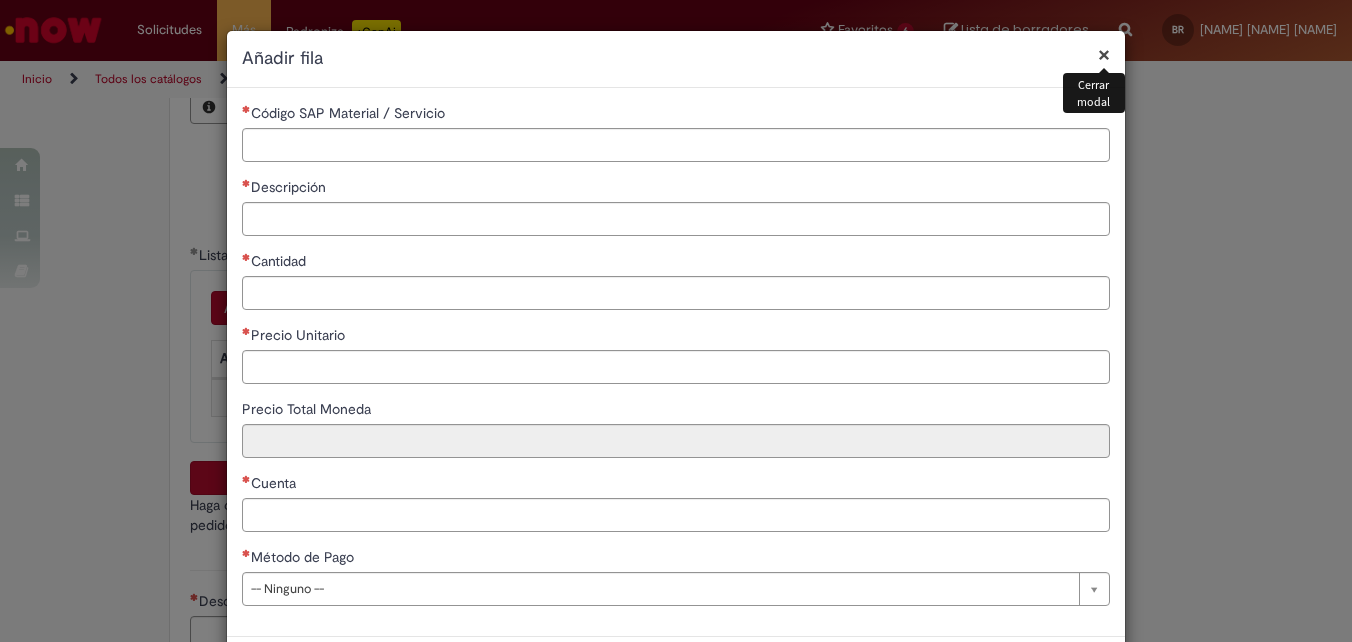 click on "×" at bounding box center [1104, 54] 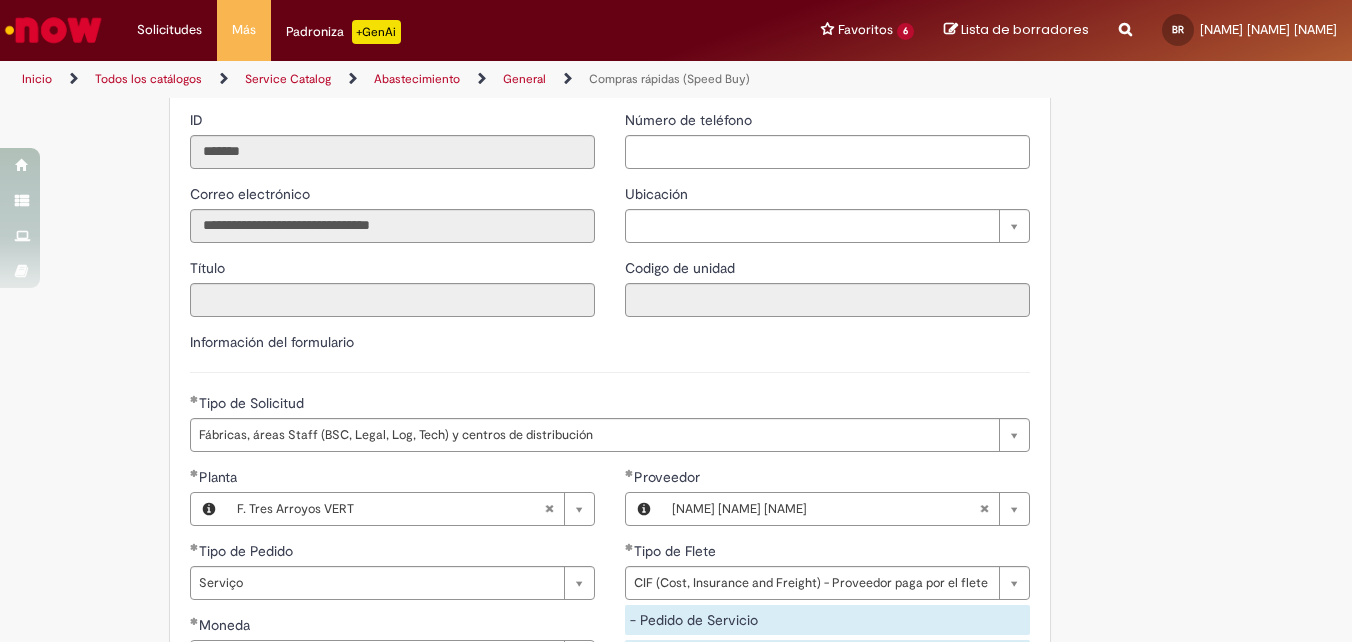 scroll, scrollTop: 2232, scrollLeft: 0, axis: vertical 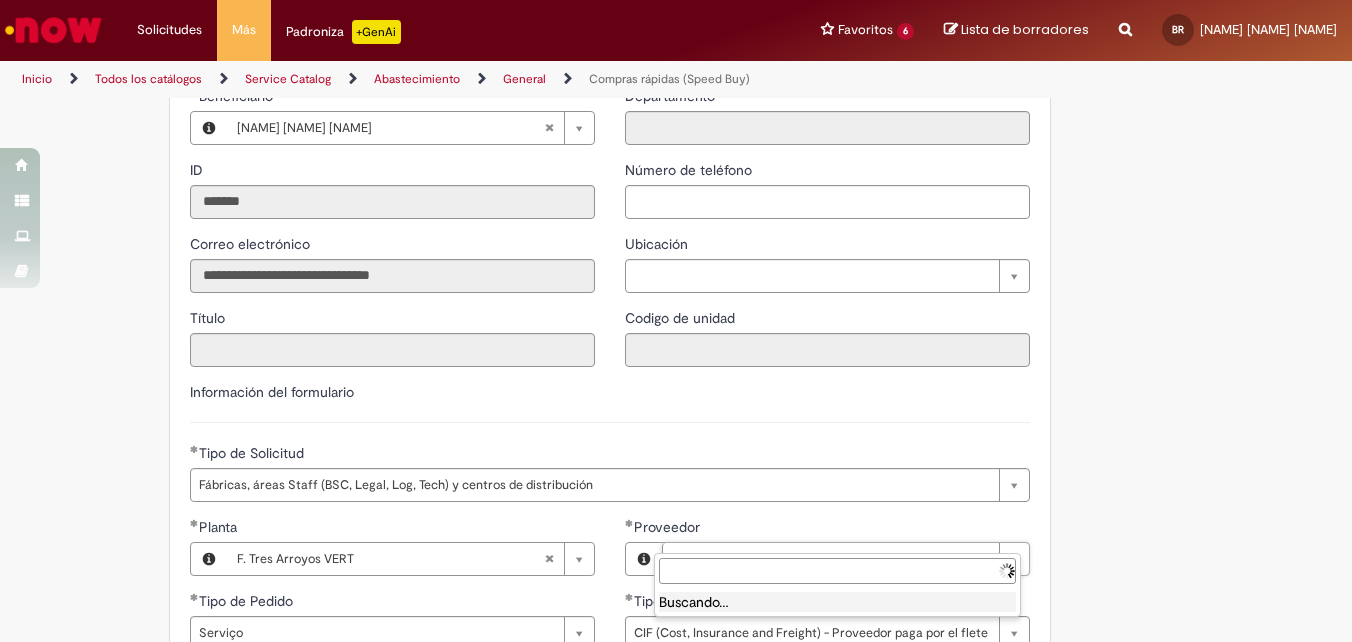 type 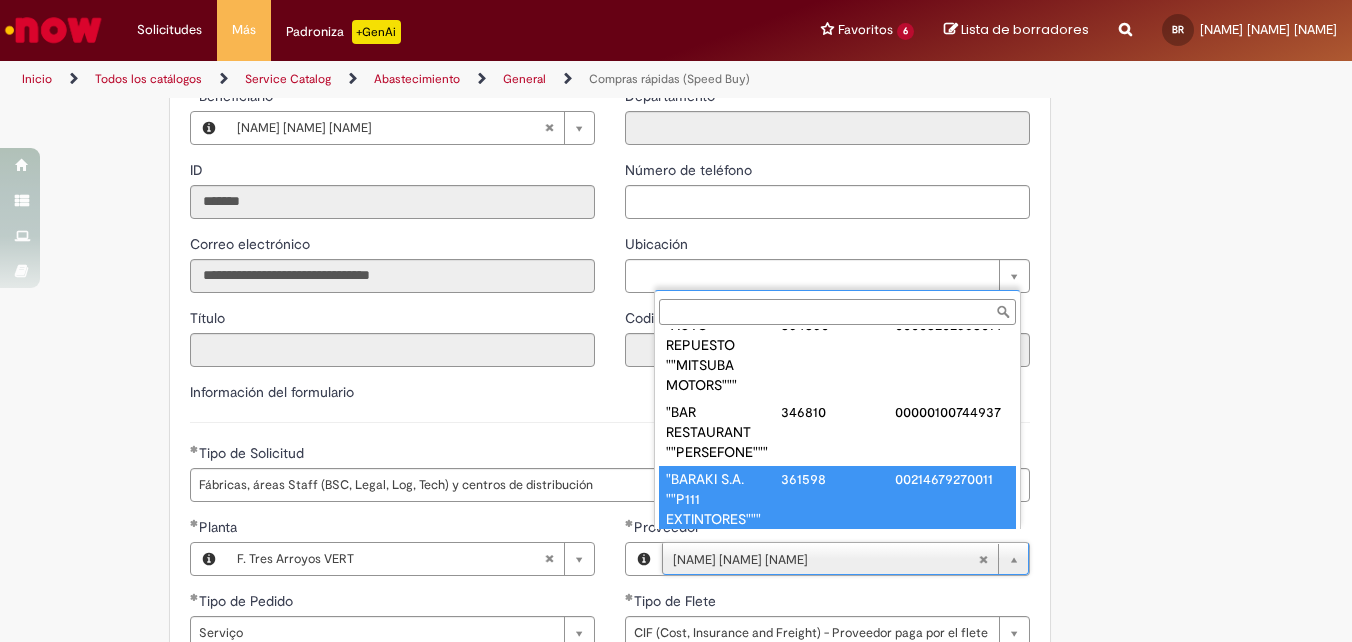 scroll, scrollTop: 0, scrollLeft: 0, axis: both 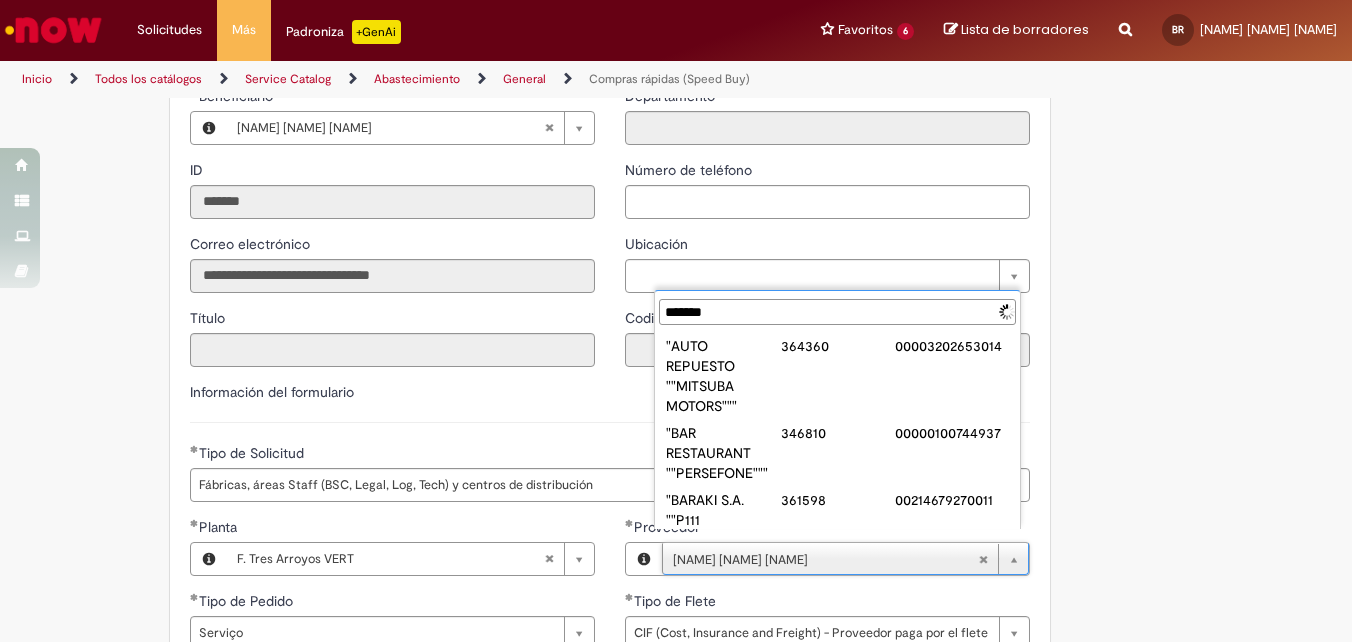 type on "********" 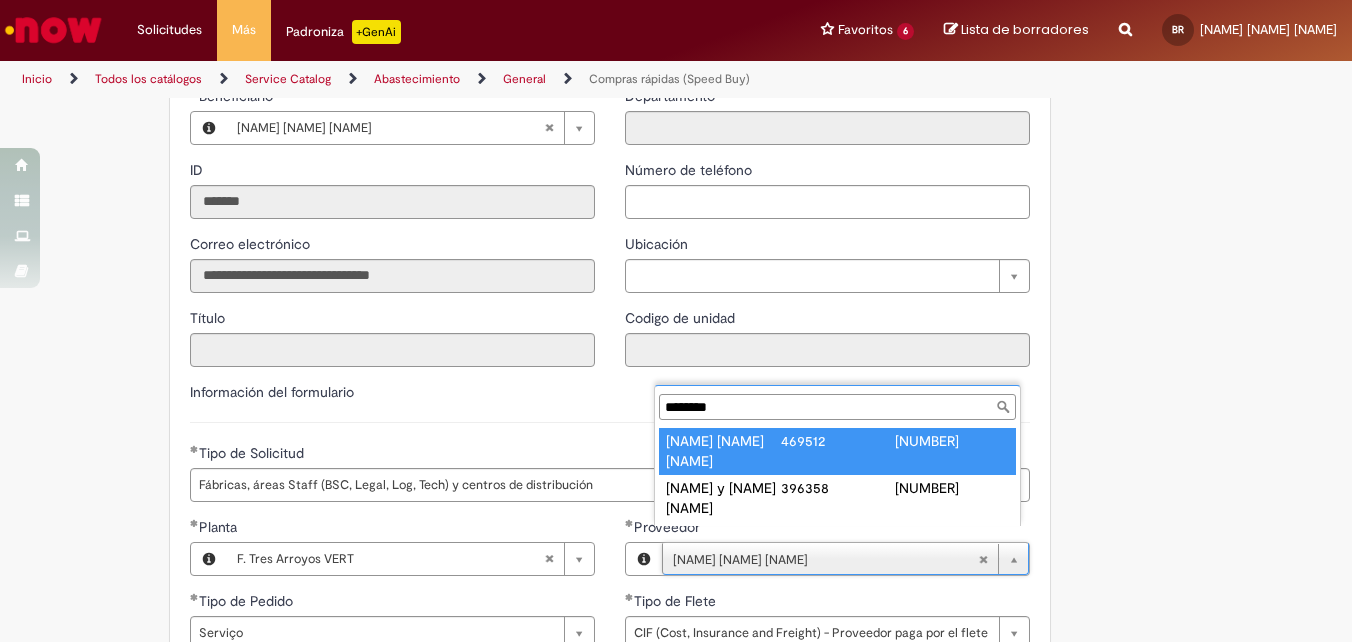 type on "**********" 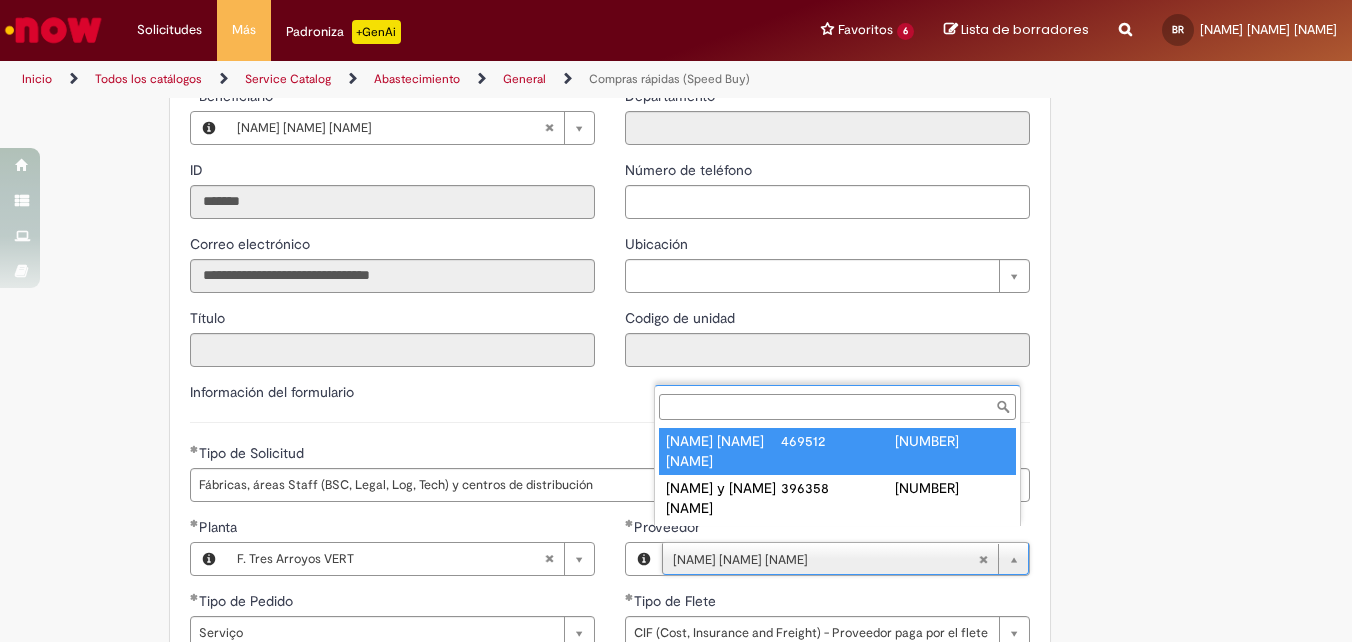 scroll, scrollTop: 0, scrollLeft: 180, axis: horizontal 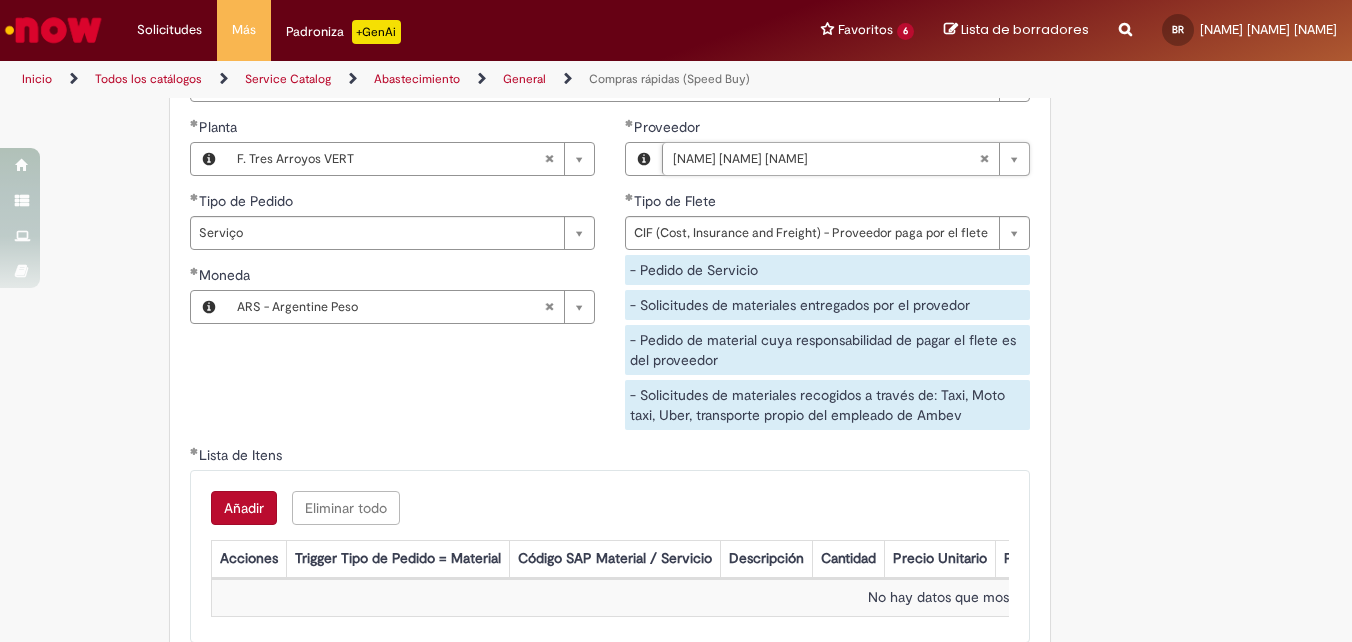 click on "Añadir" at bounding box center (244, 508) 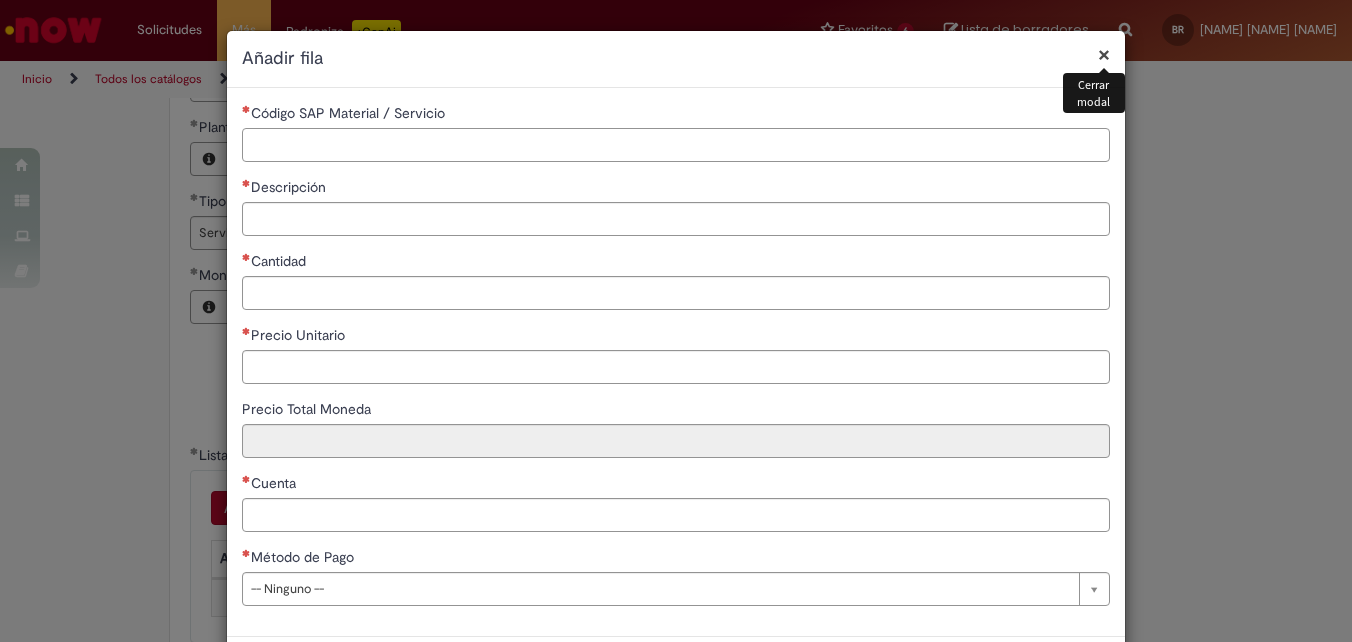 click on "Código SAP Material / Servicio" at bounding box center [676, 145] 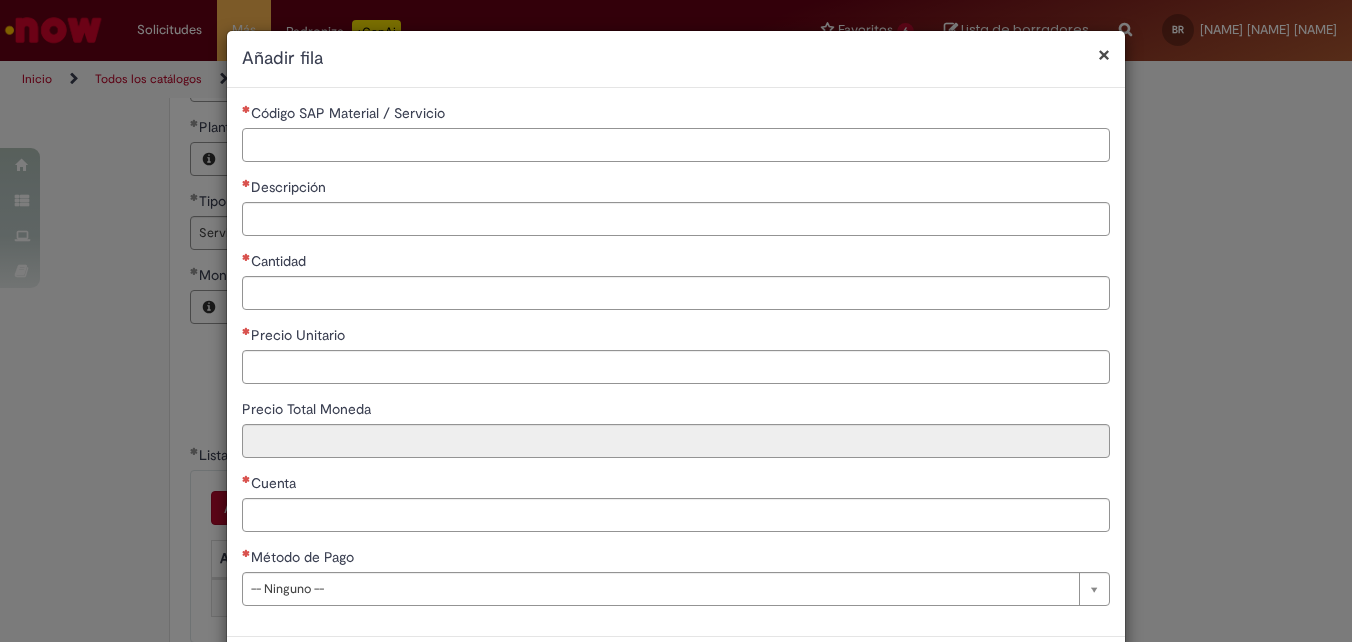paste on "**********" 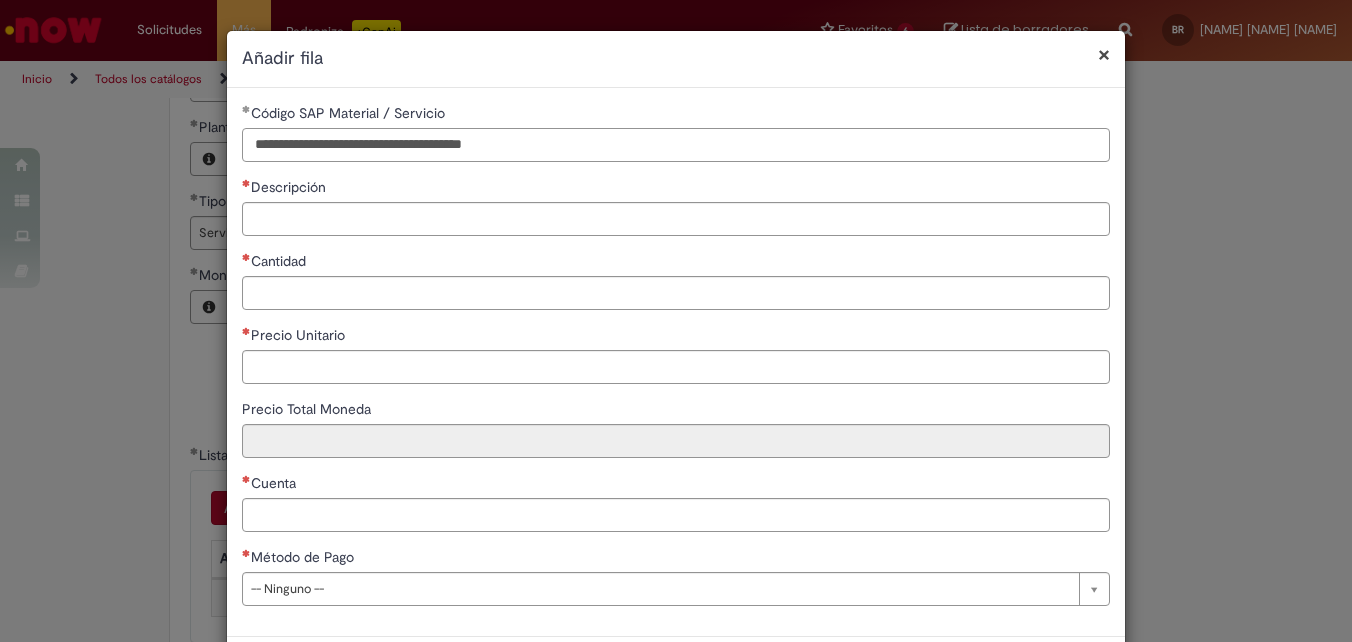 drag, startPoint x: 578, startPoint y: 140, endPoint x: 542, endPoint y: 147, distance: 36.67424 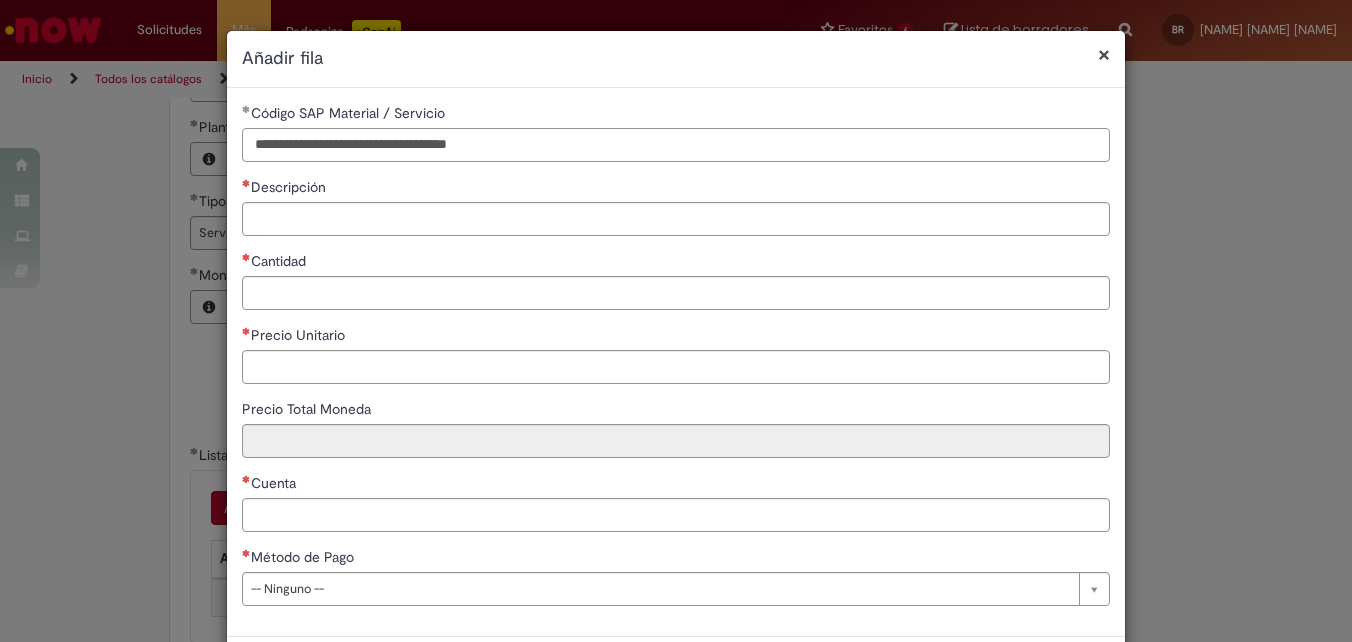 drag, startPoint x: 488, startPoint y: 140, endPoint x: -4, endPoint y: 149, distance: 492.0823 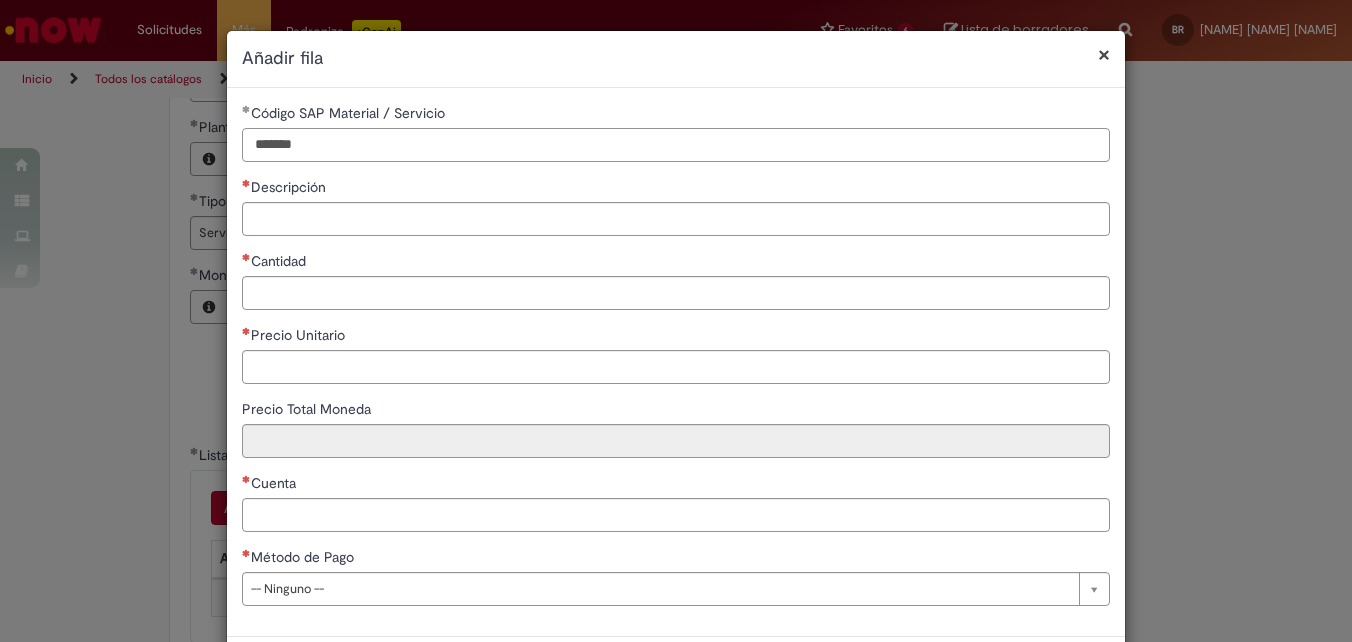 type on "*******" 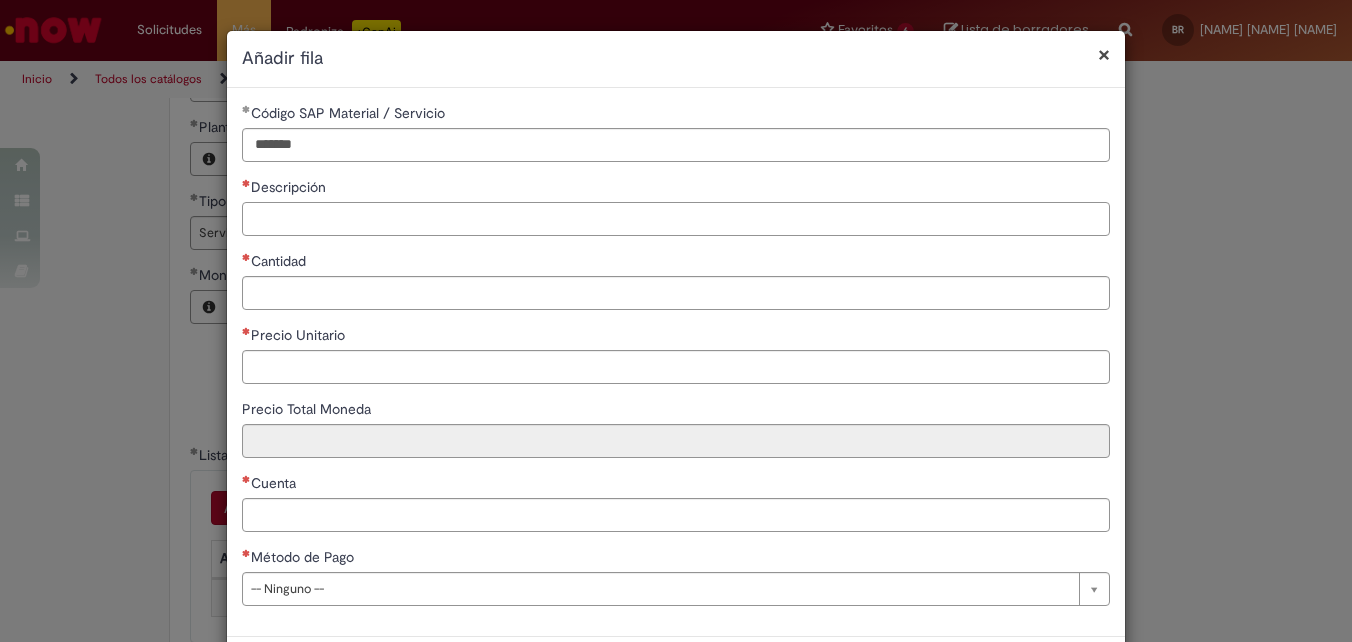 click on "Descripción" at bounding box center [676, 219] 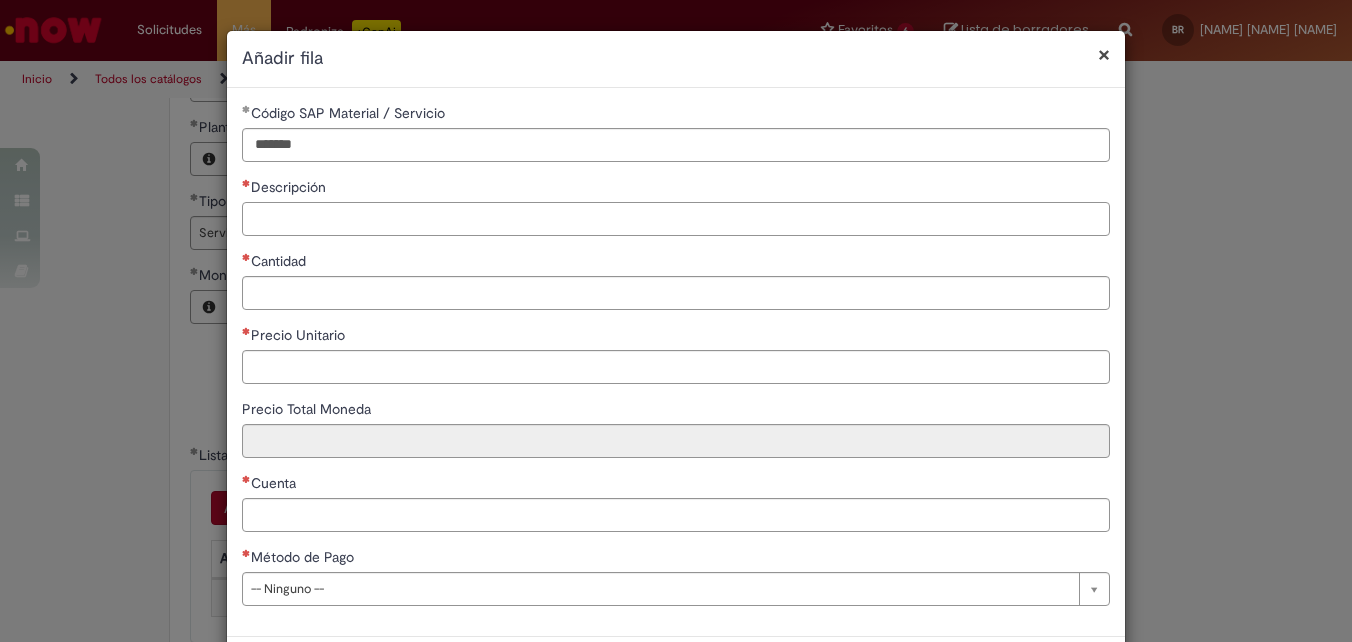 type on "*" 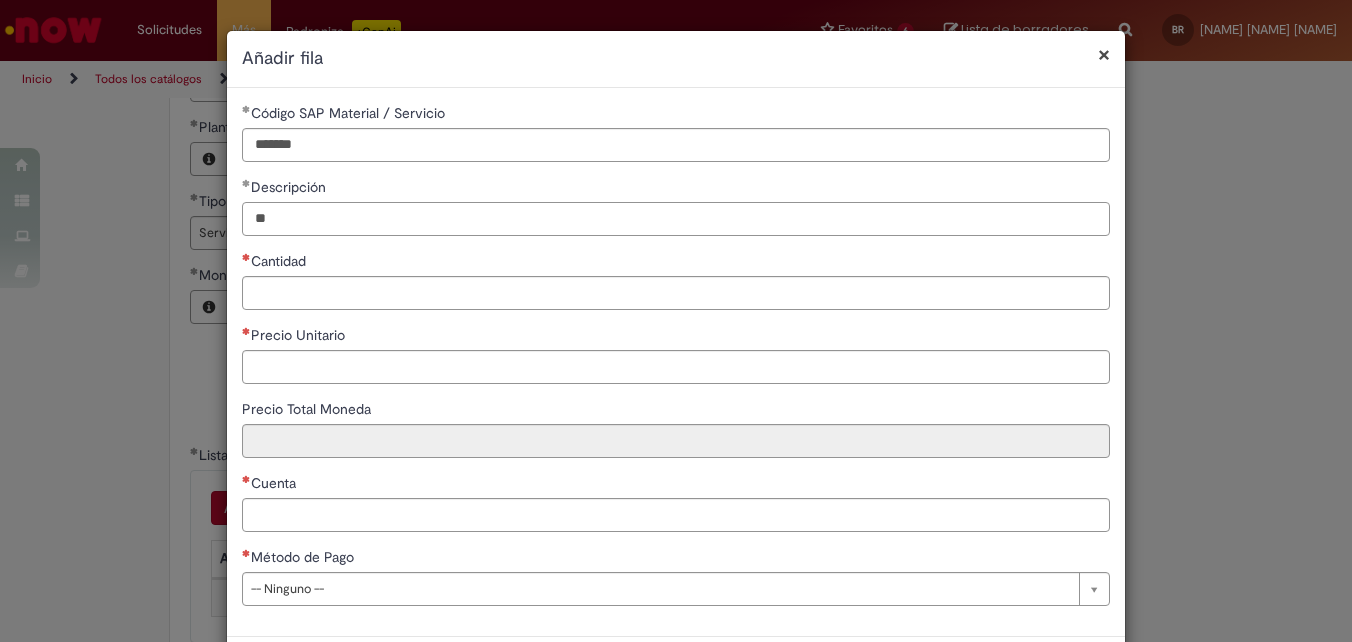 type on "*" 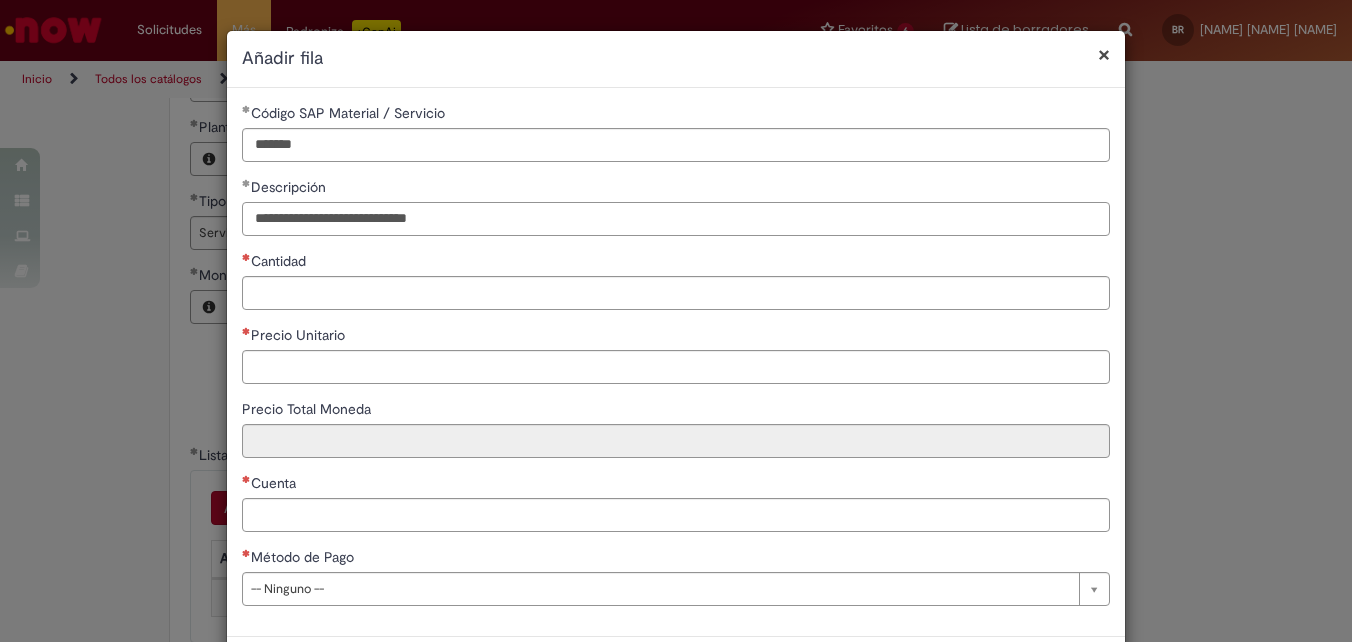 type on "**********" 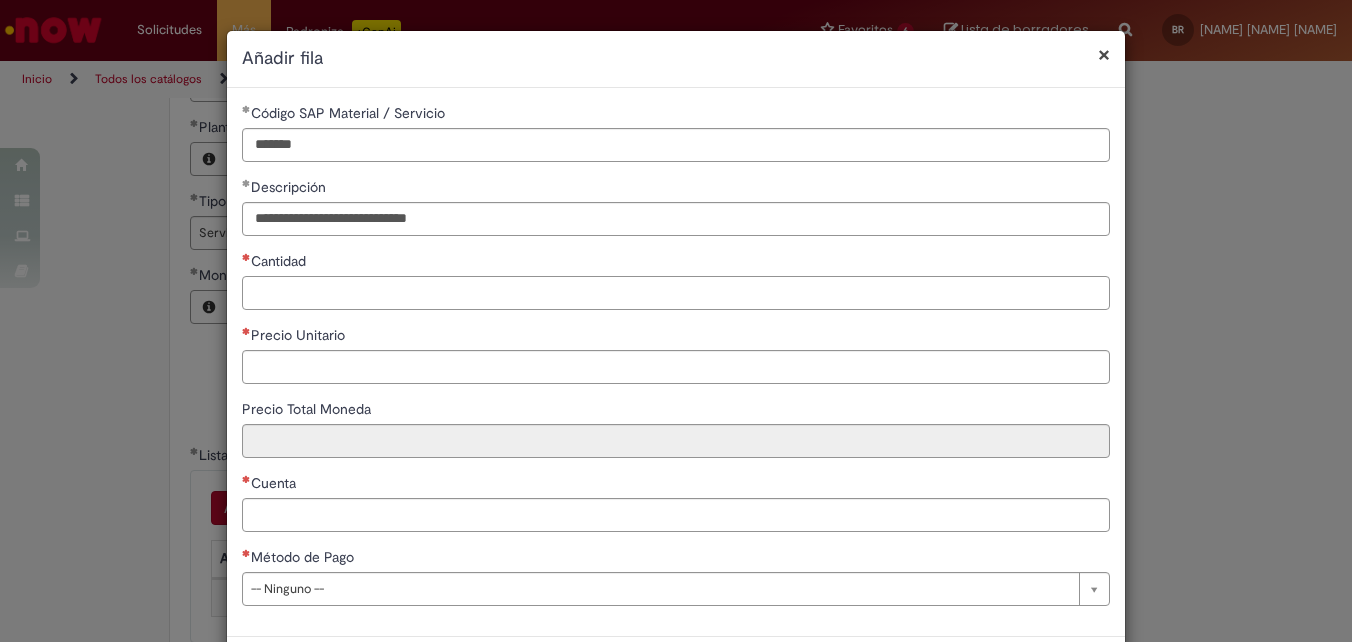 click on "Cantidad" at bounding box center (676, 293) 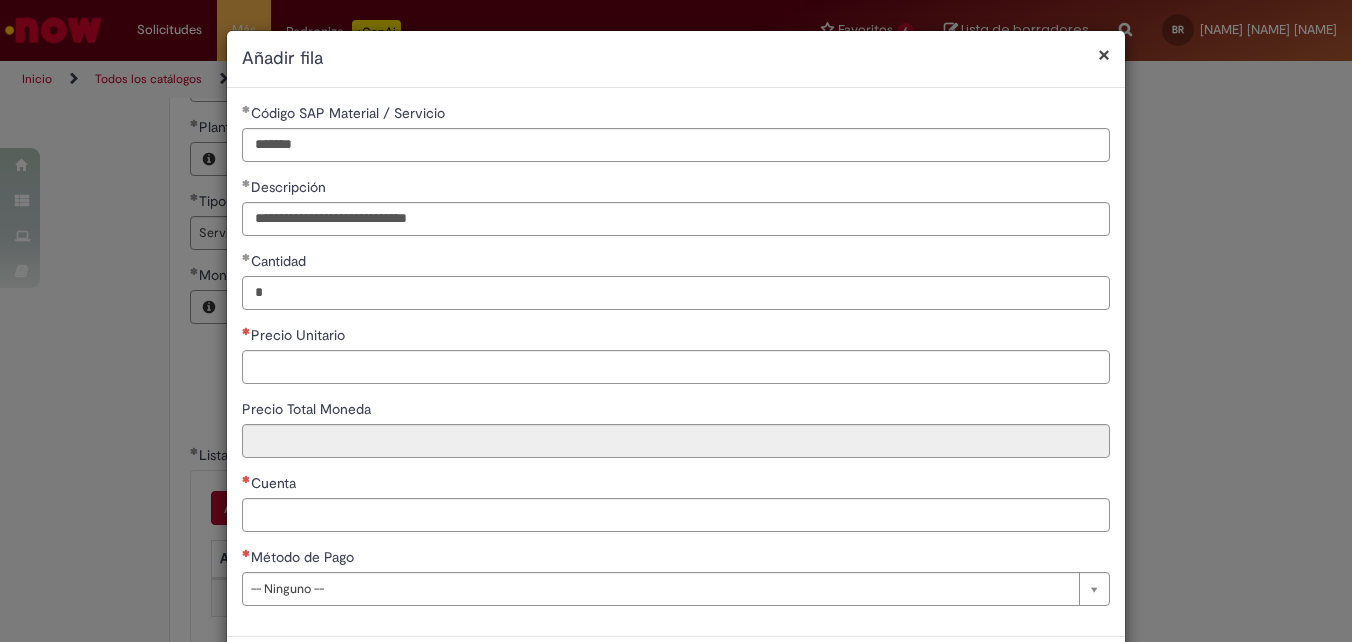 type on "*" 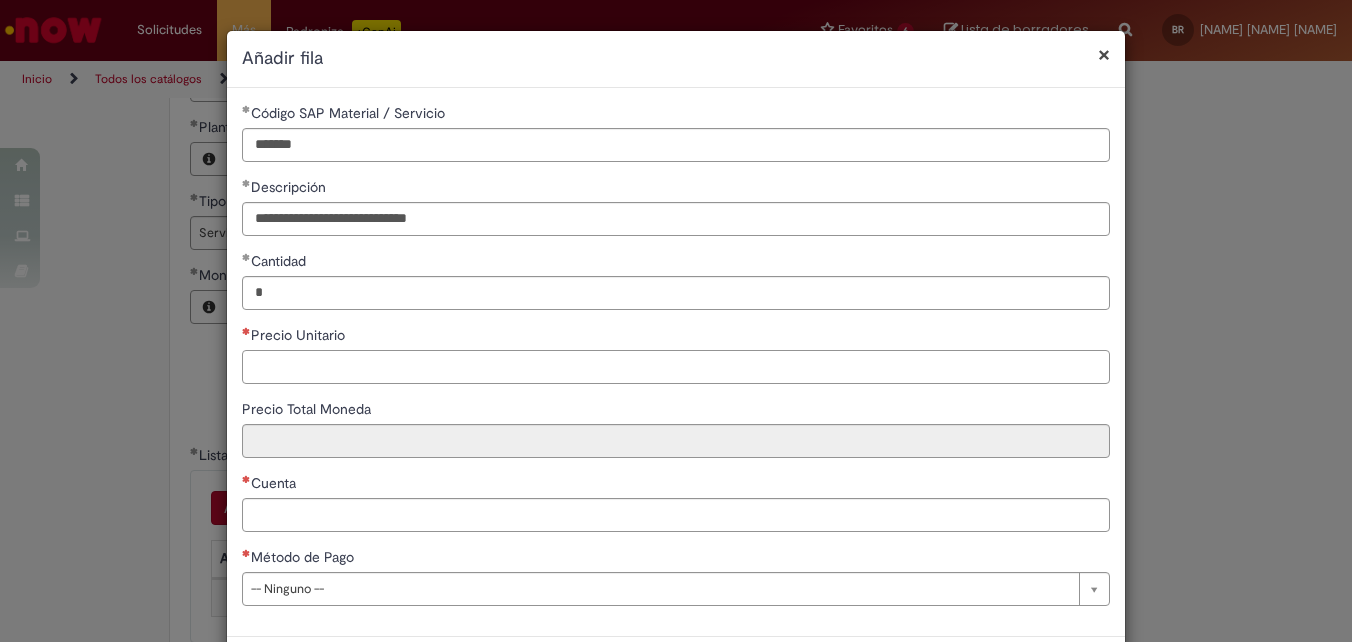 click on "Precio Unitario" at bounding box center (676, 367) 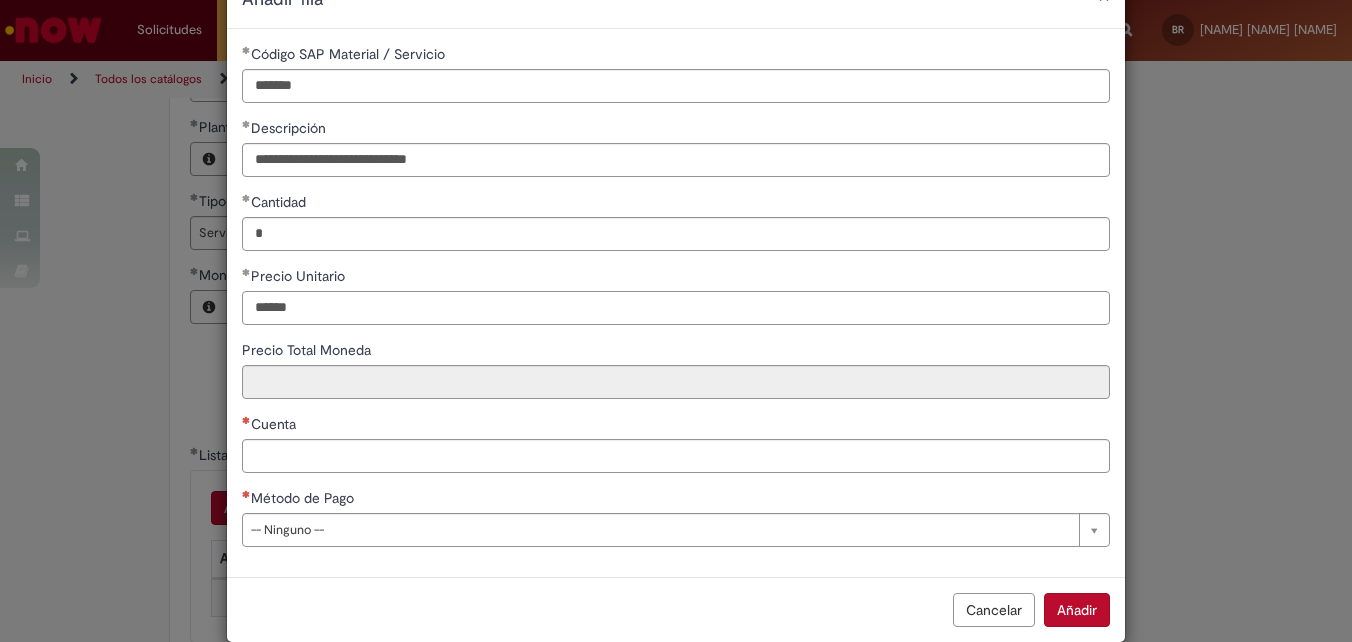 scroll, scrollTop: 90, scrollLeft: 0, axis: vertical 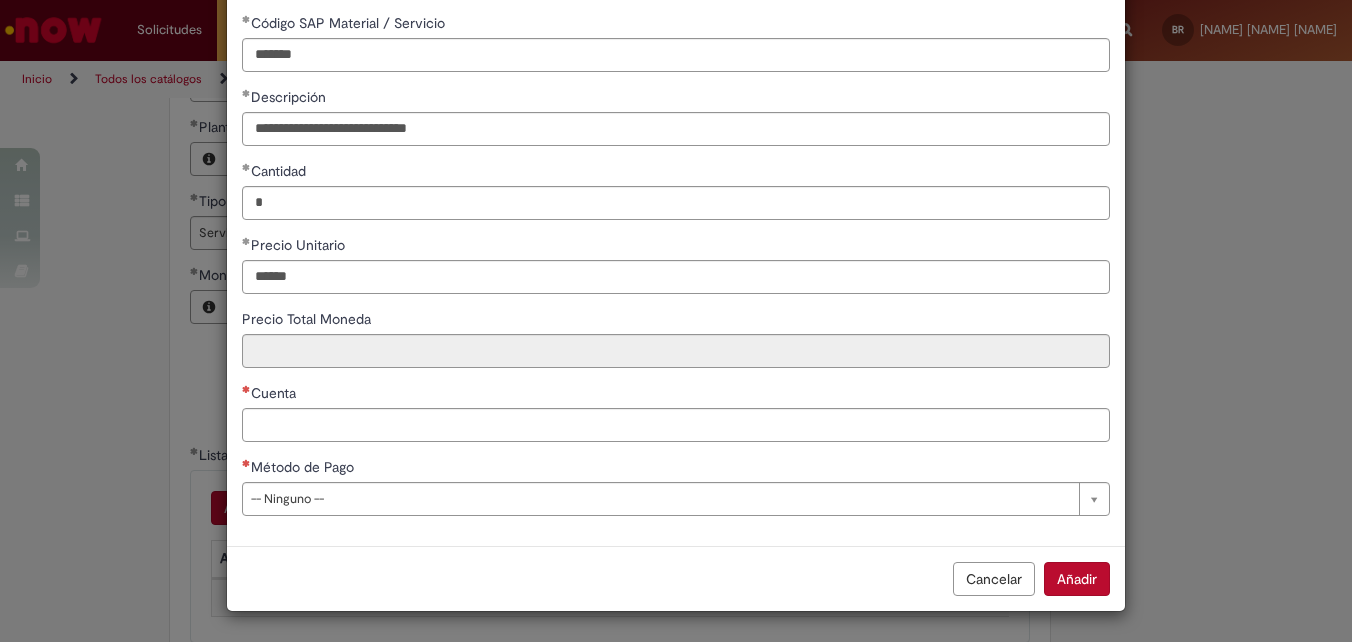 type on "**********" 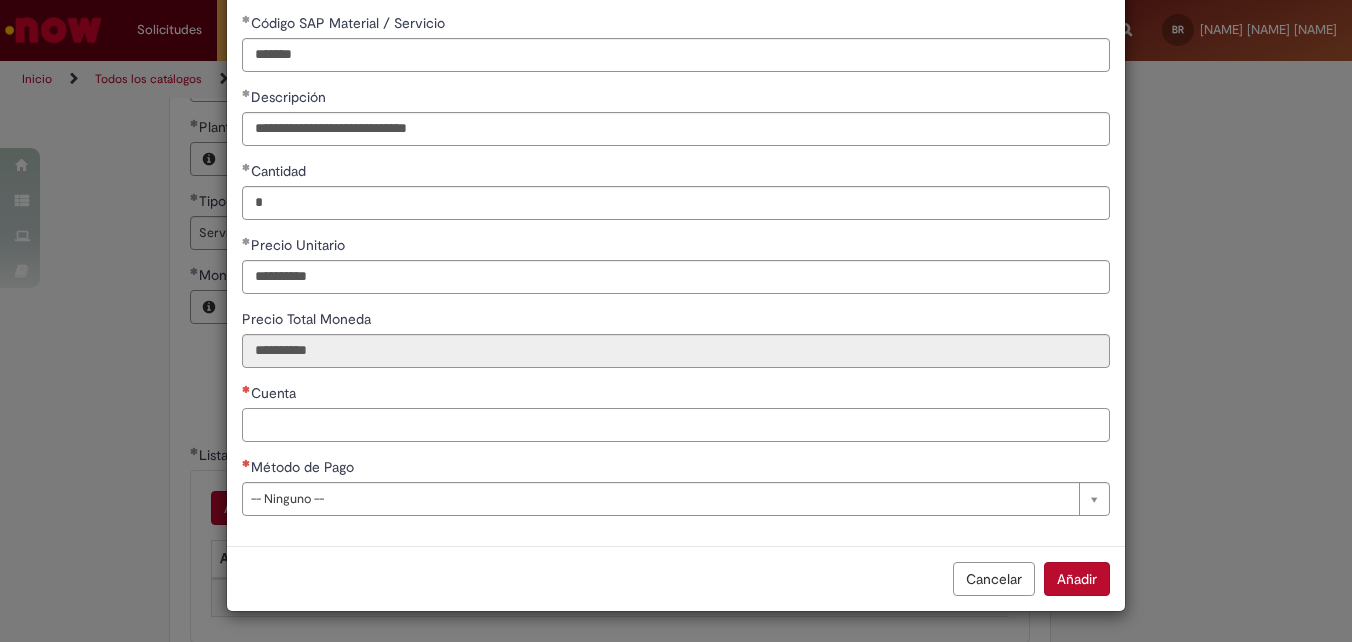 click on "Cuenta" at bounding box center (676, 425) 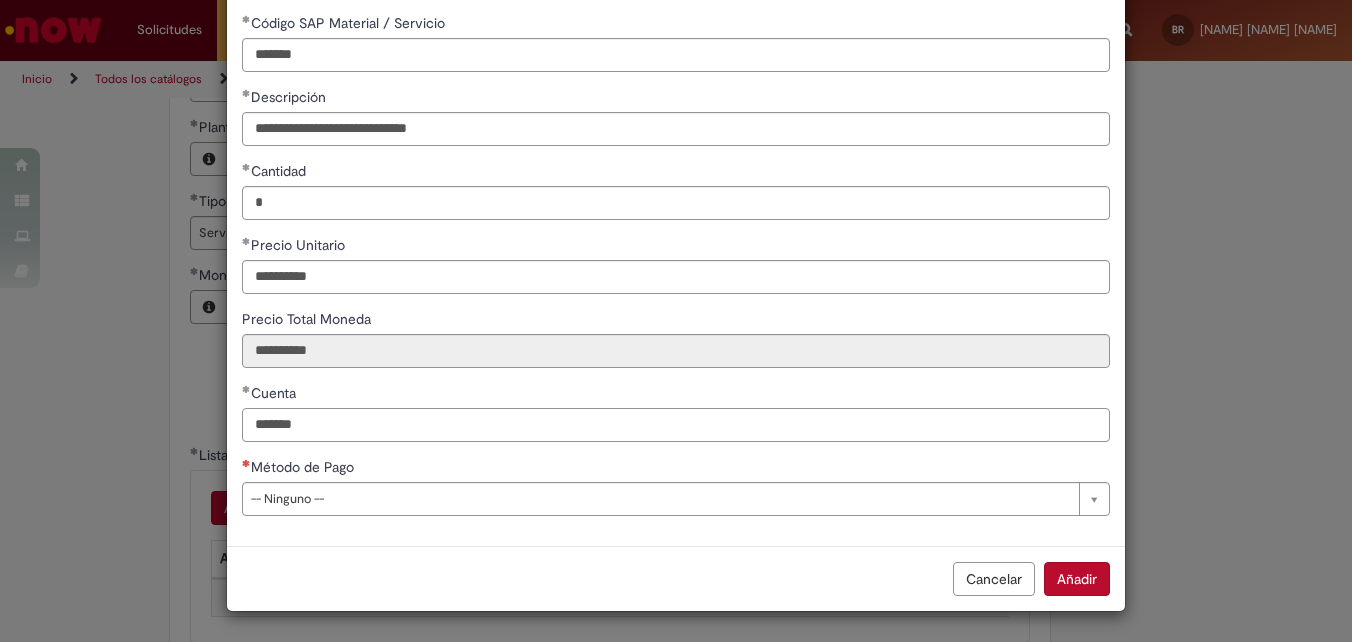 type on "*******" 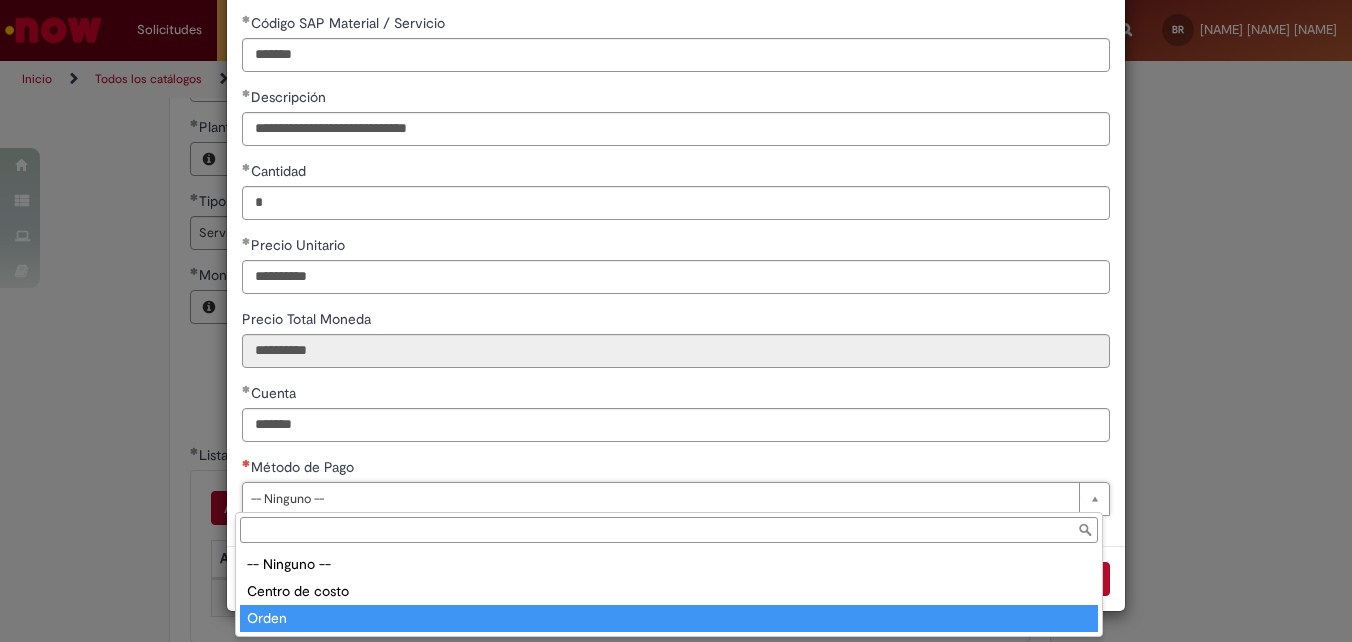 type on "*****" 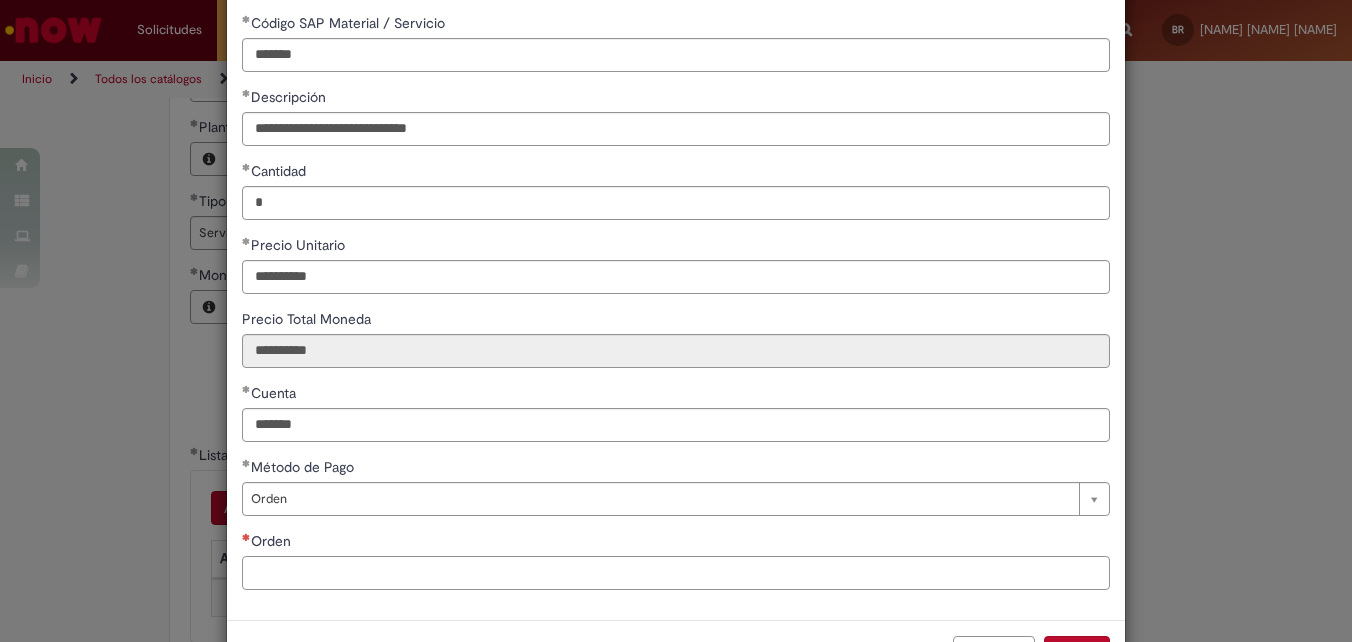 click on "Orden" at bounding box center [676, 573] 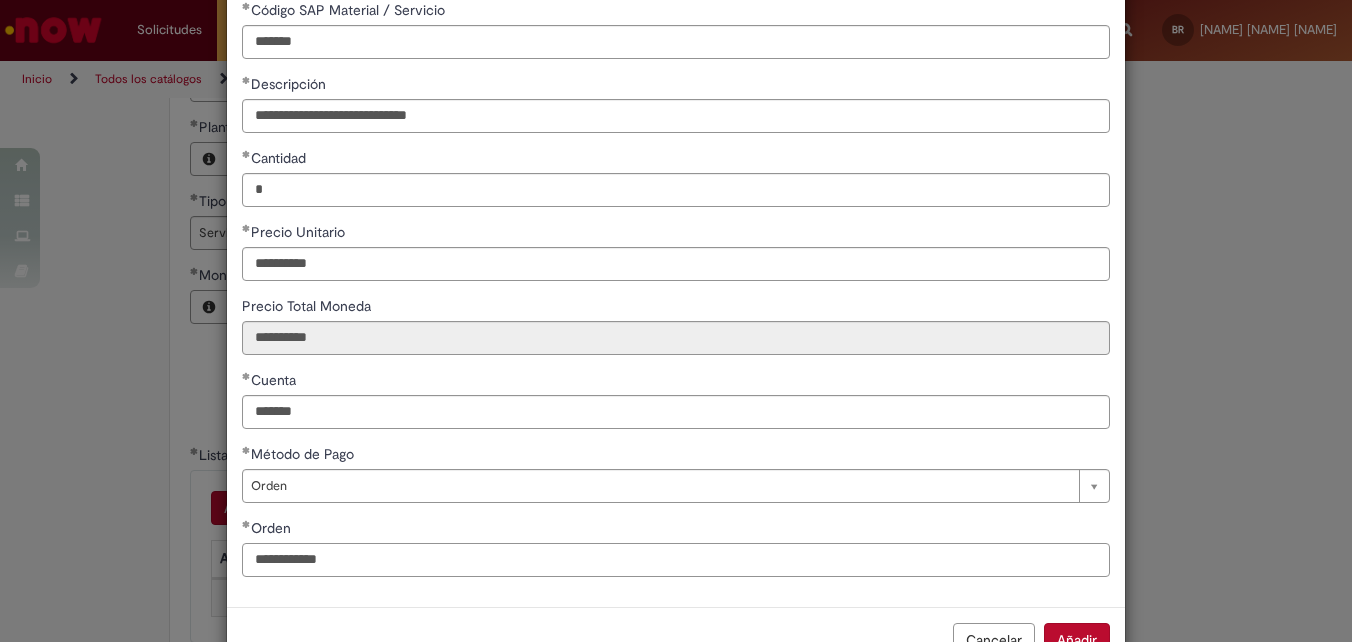 scroll, scrollTop: 64, scrollLeft: 0, axis: vertical 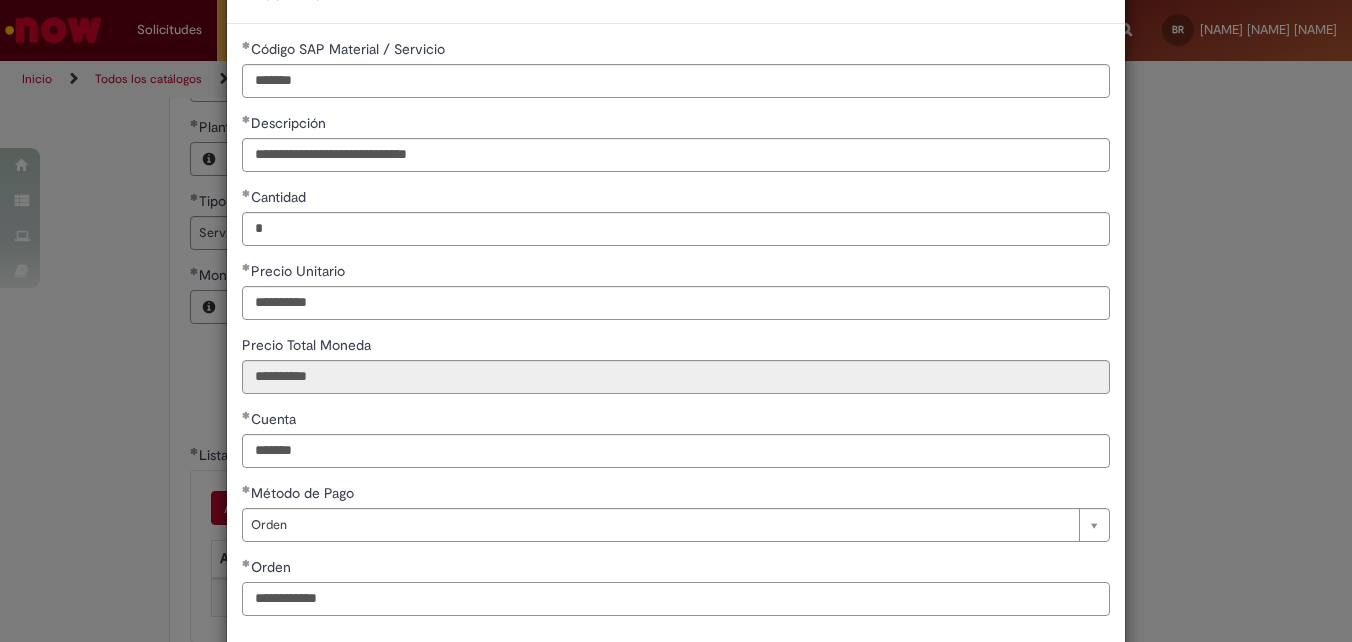 type on "**********" 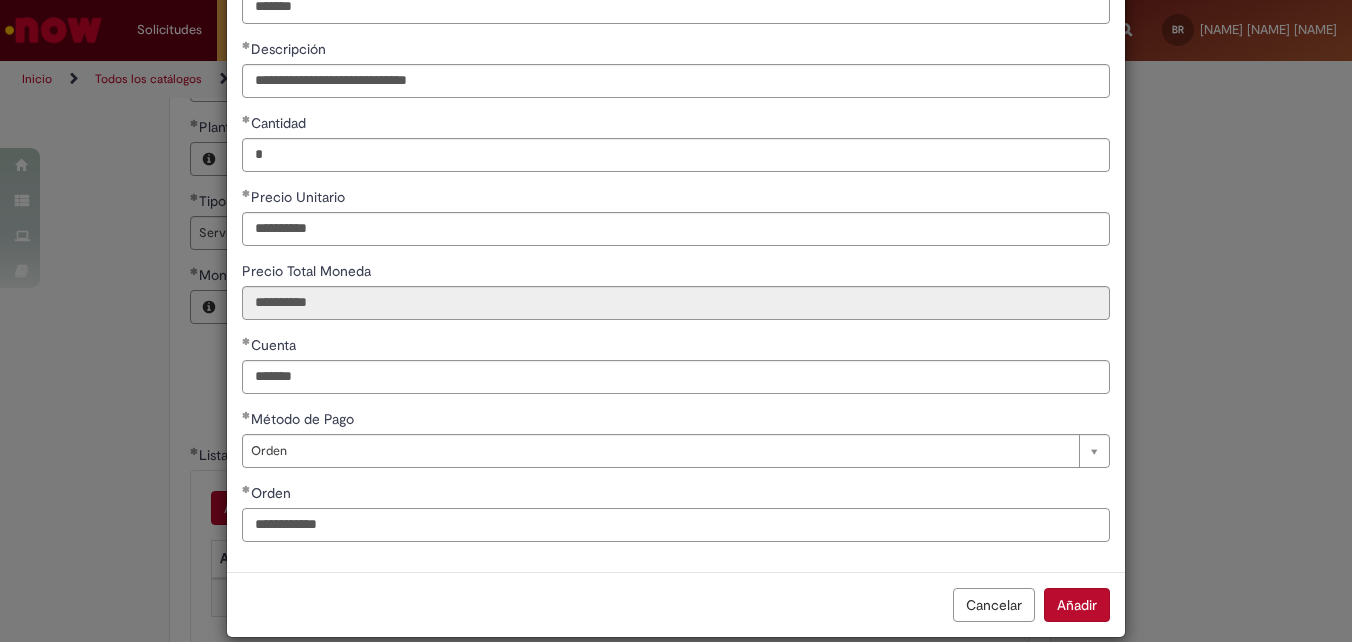 scroll, scrollTop: 164, scrollLeft: 0, axis: vertical 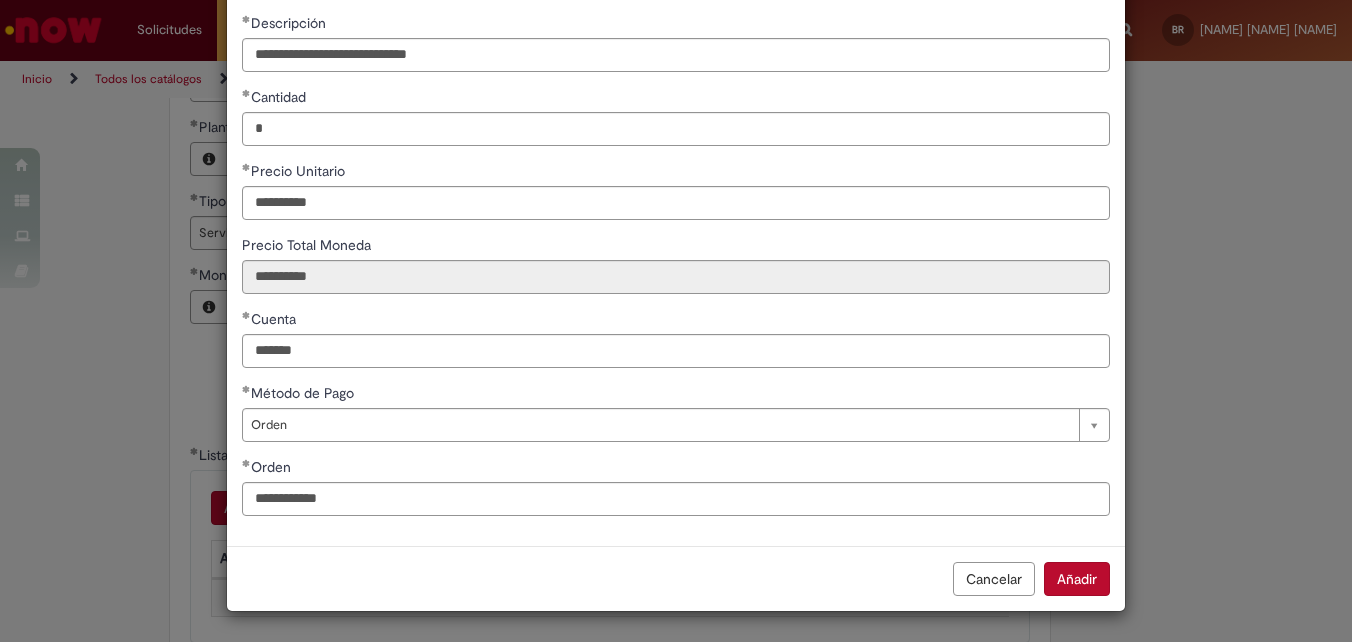 click on "Añadir" at bounding box center (1077, 579) 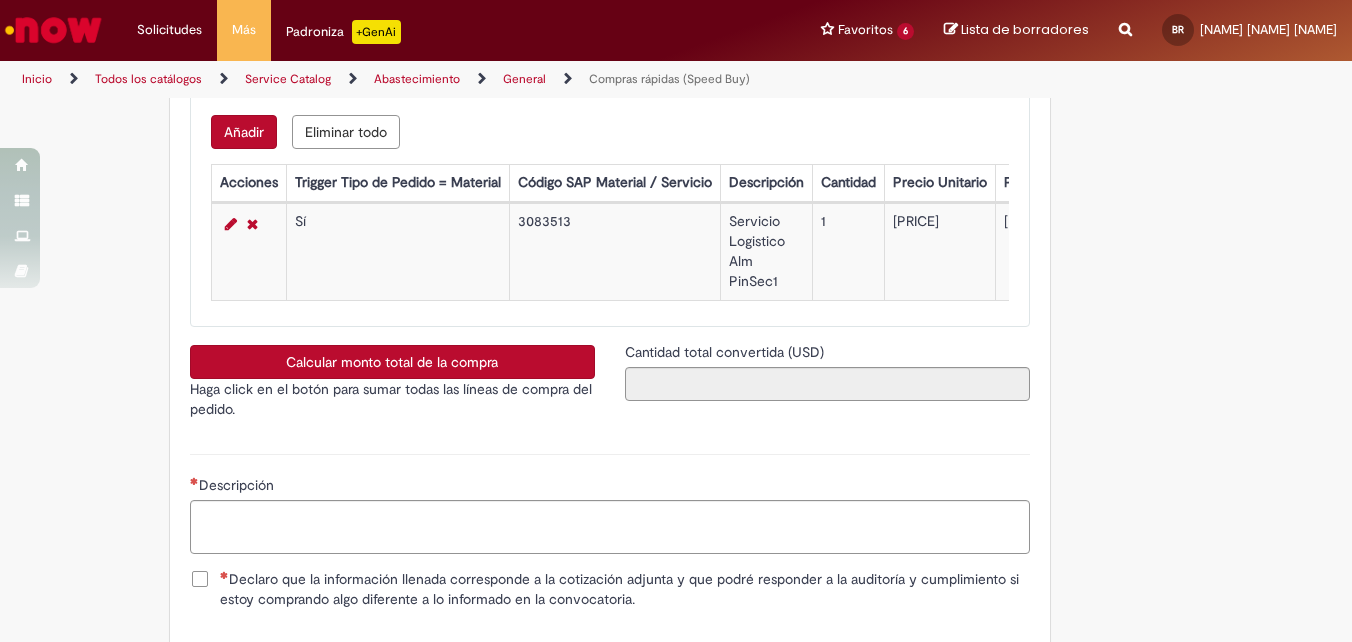 scroll, scrollTop: 3032, scrollLeft: 0, axis: vertical 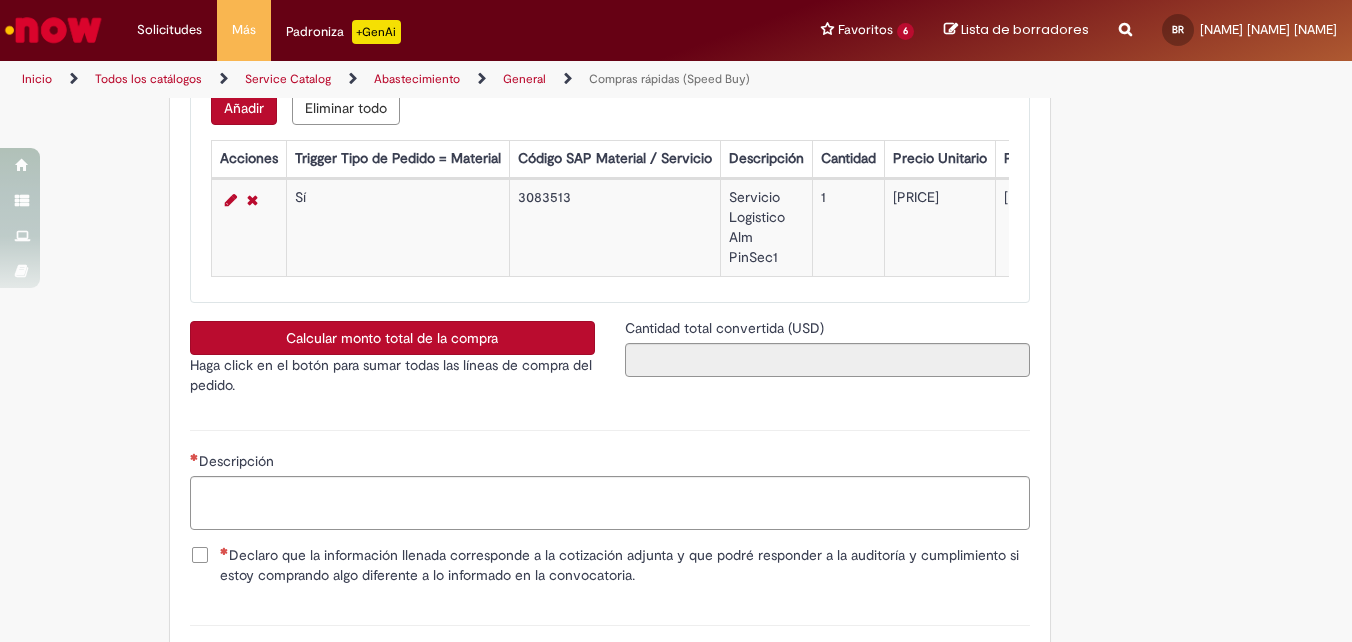 click on "Calcular monto total de la compra" at bounding box center [392, 338] 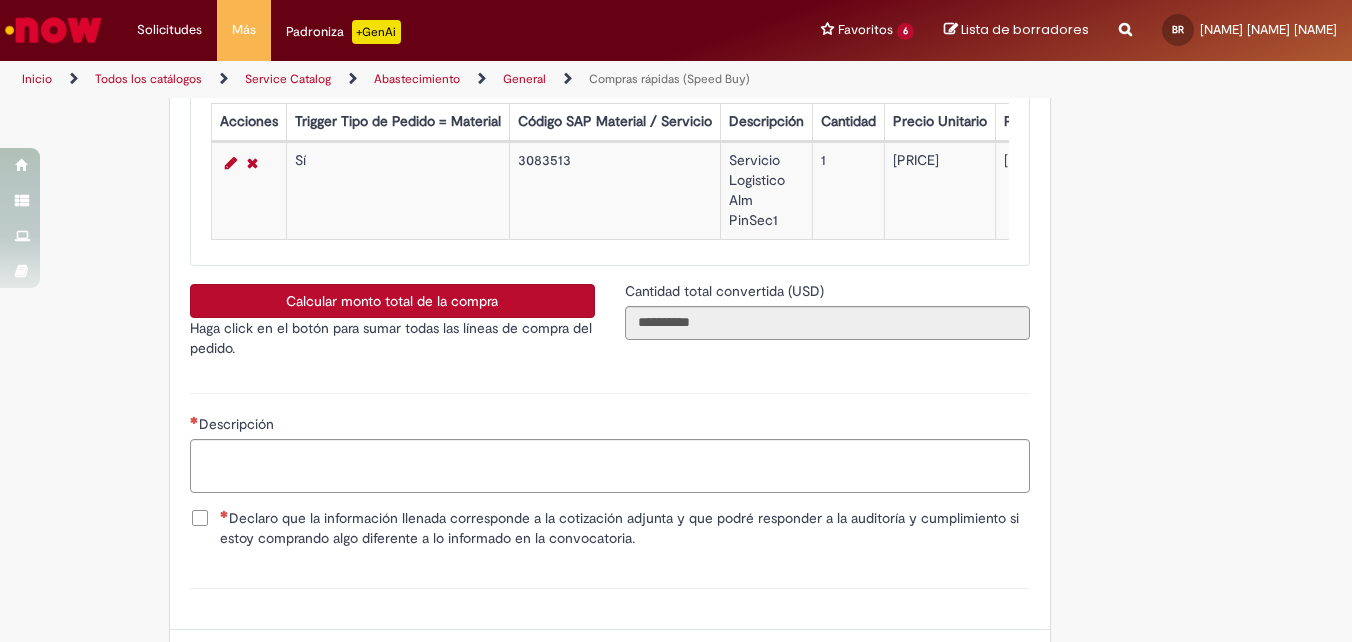 scroll, scrollTop: 3132, scrollLeft: 0, axis: vertical 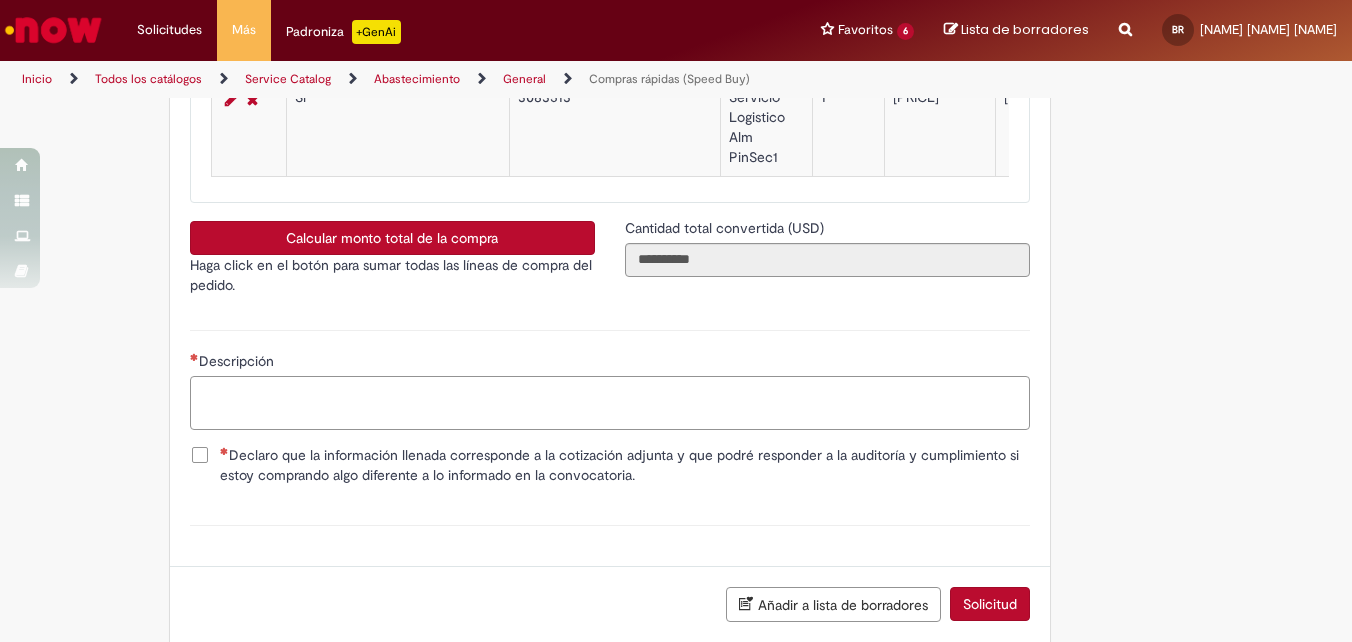 click on "Descripción" at bounding box center (610, 403) 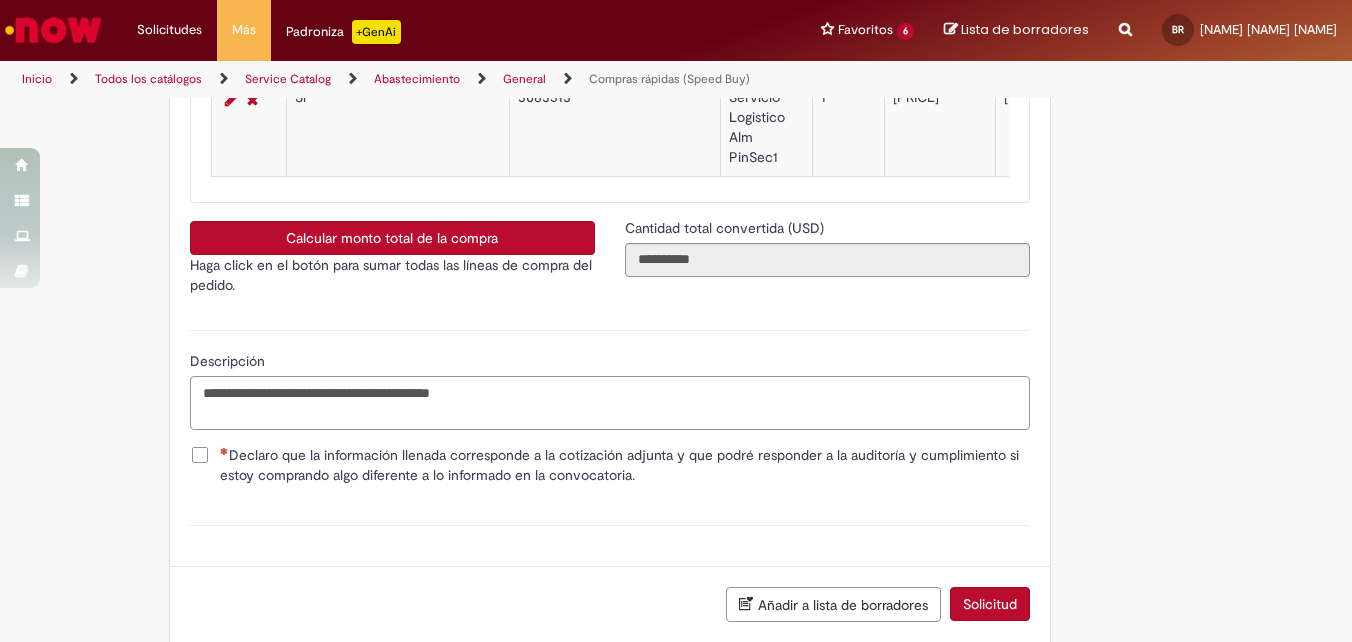 type on "**********" 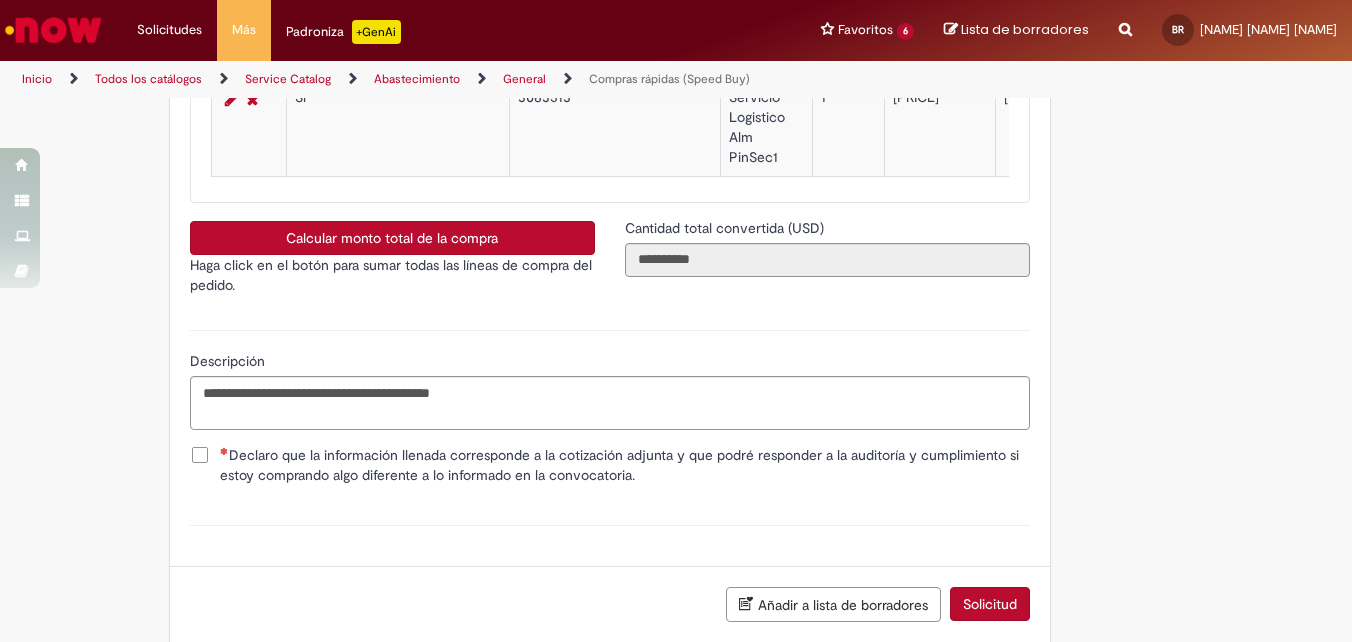 click on "Declaro que la información llenada corresponde a la cotización adjunta y que podré responder a la auditoría y cumplimiento si estoy comprando algo diferente a lo informado en la convocatoria." at bounding box center [625, 465] 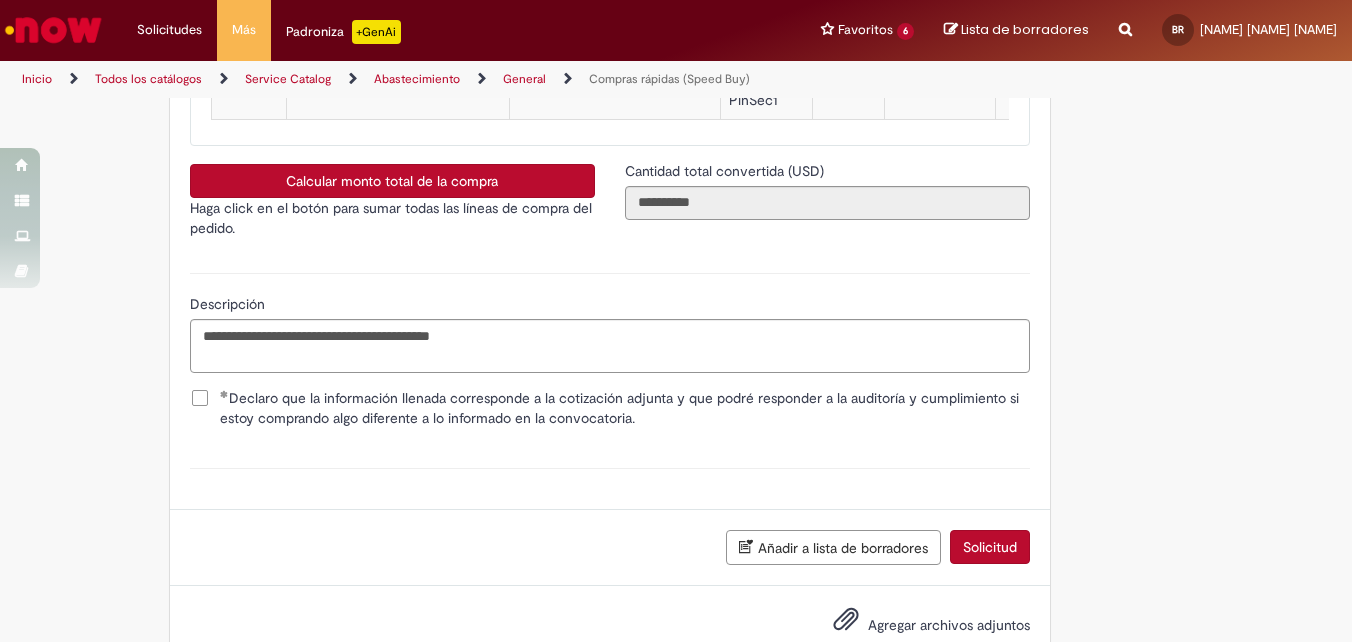 scroll, scrollTop: 3219, scrollLeft: 0, axis: vertical 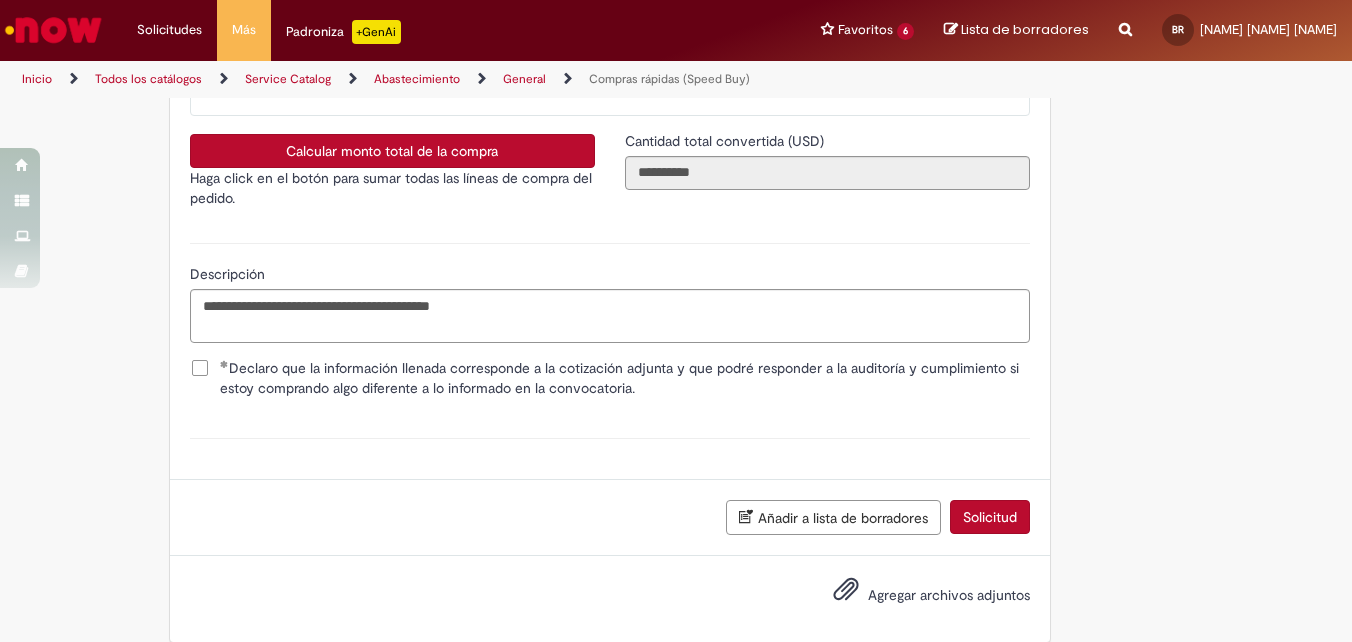 click on "Agregar archivos adjuntos" at bounding box center (949, 595) 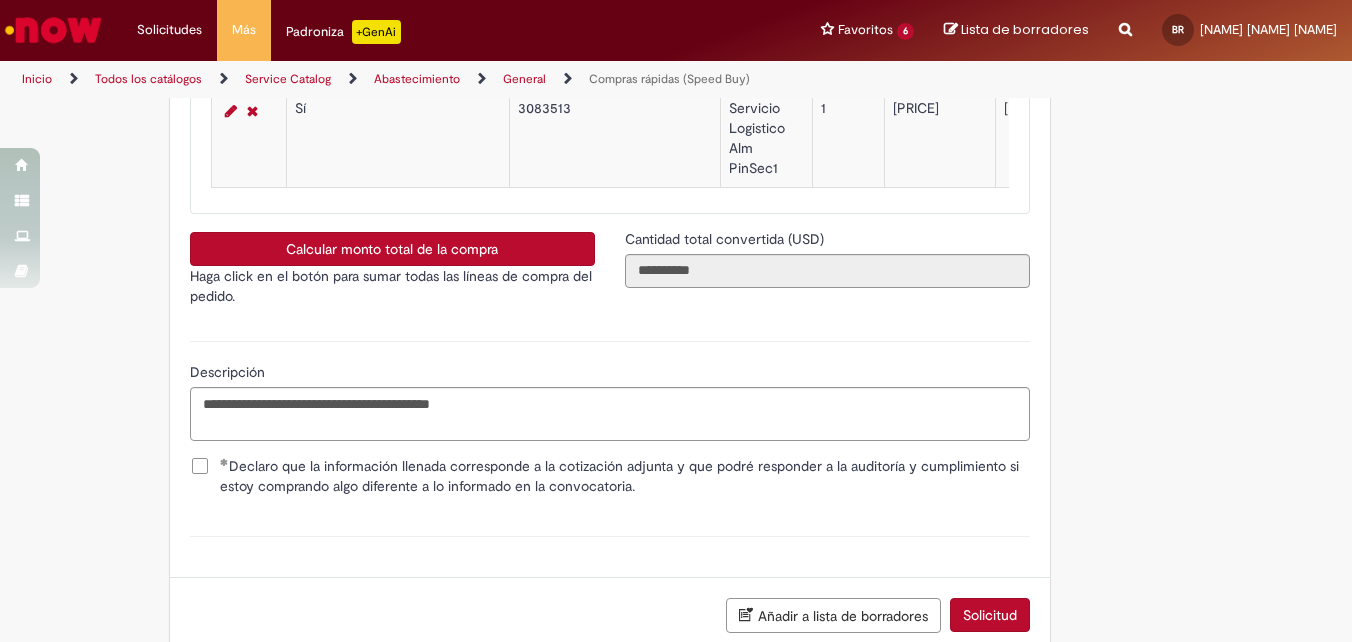 scroll, scrollTop: 3291, scrollLeft: 0, axis: vertical 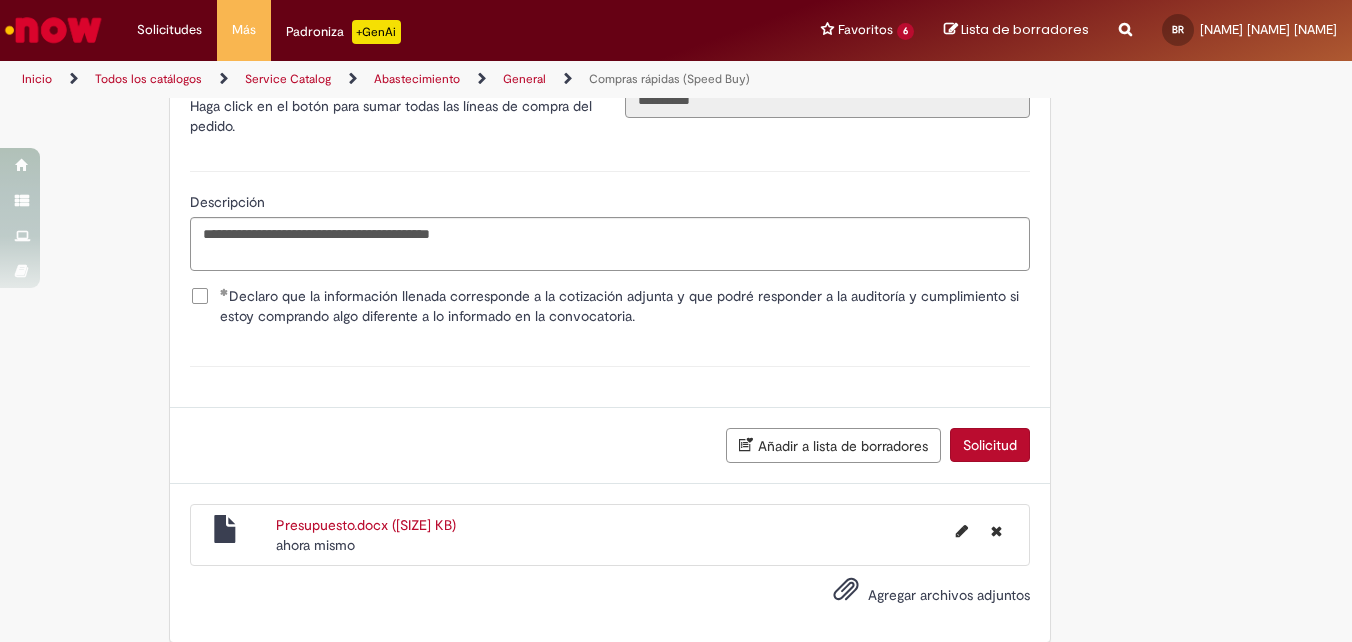 click on "Solicitud" at bounding box center (990, 445) 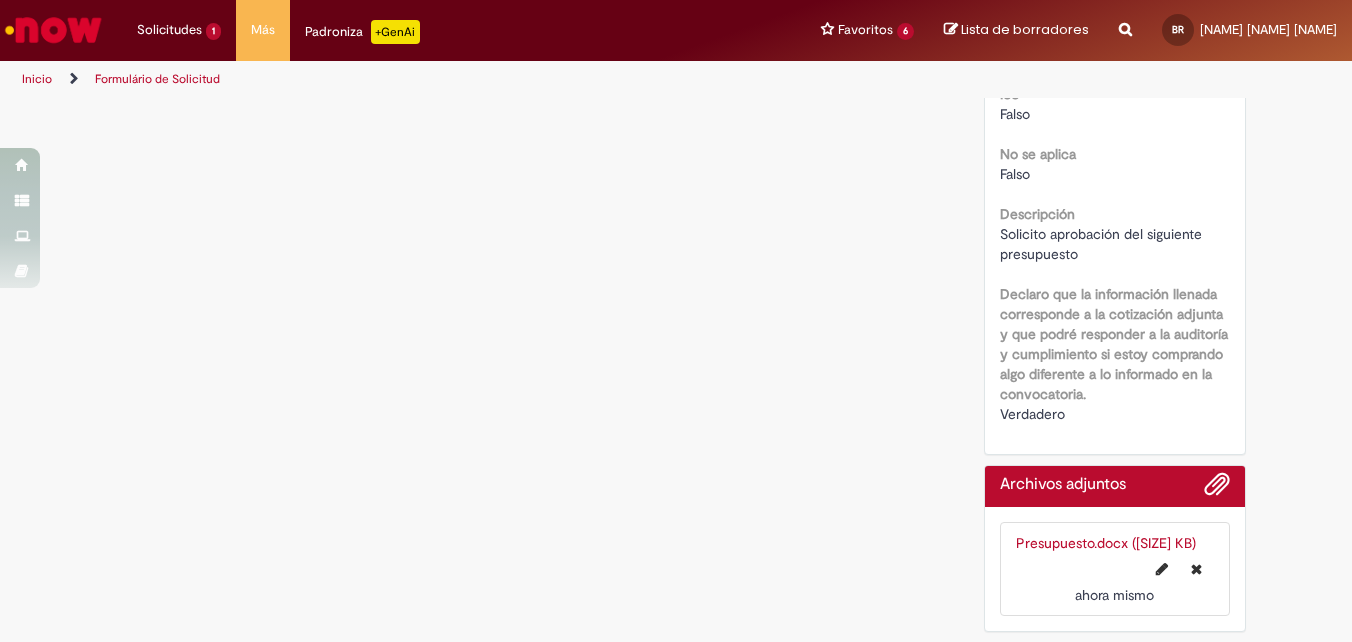 scroll, scrollTop: 0, scrollLeft: 0, axis: both 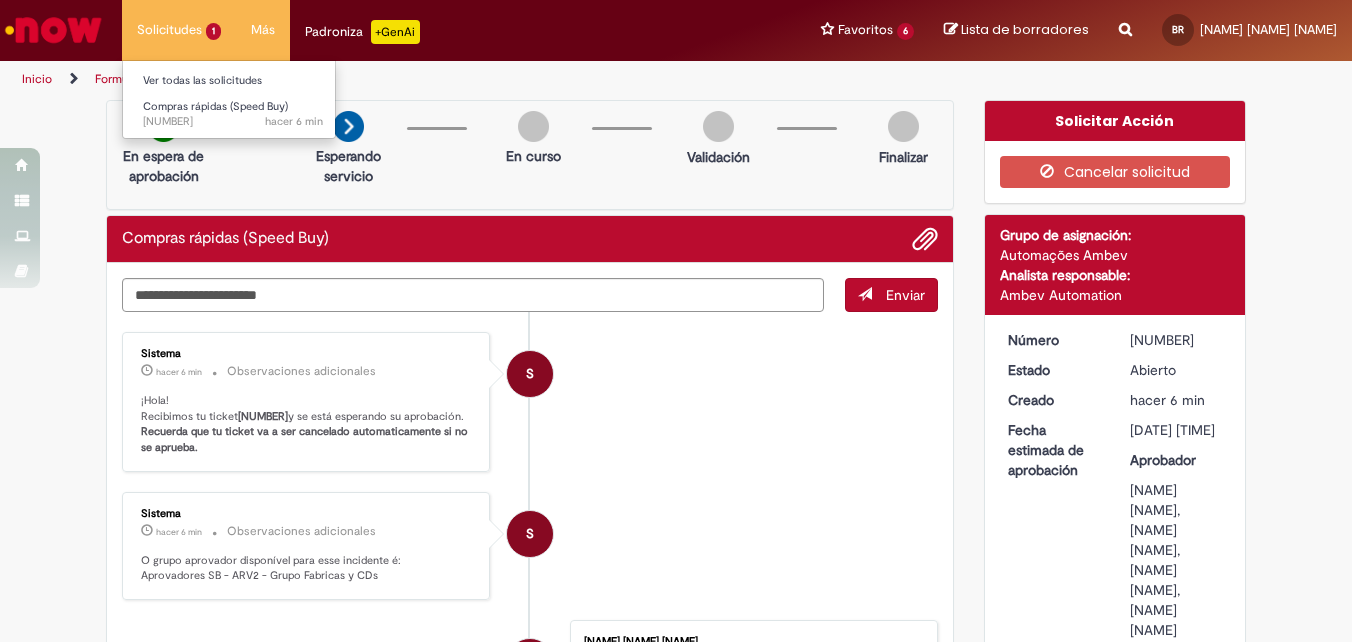 click on "Solicitudes   1
Ver todas las solicitudes
Compras rápidas (Speed Buy)
hacer 6 min hacer 6 minutos  R[NUMBER]" at bounding box center (179, 30) 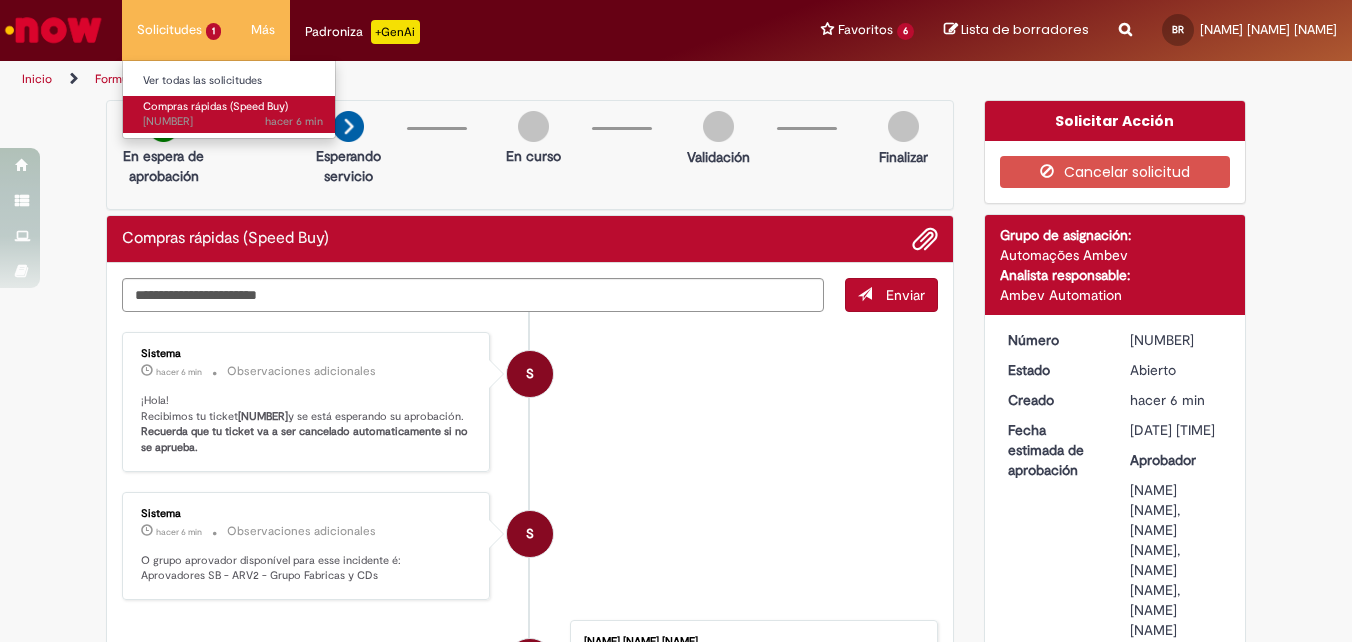 click on "hacer 6 min hacer 6 minutos  R[NUMBER]" at bounding box center [233, 122] 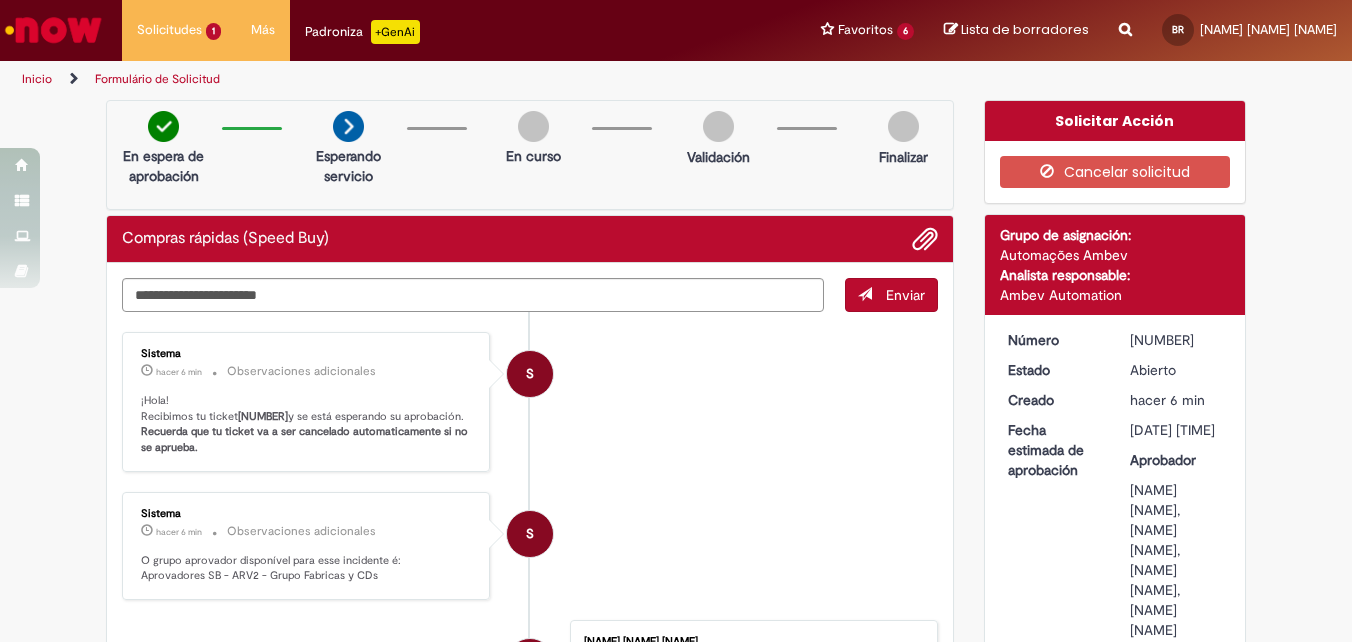 click on "Inicio" at bounding box center [37, 79] 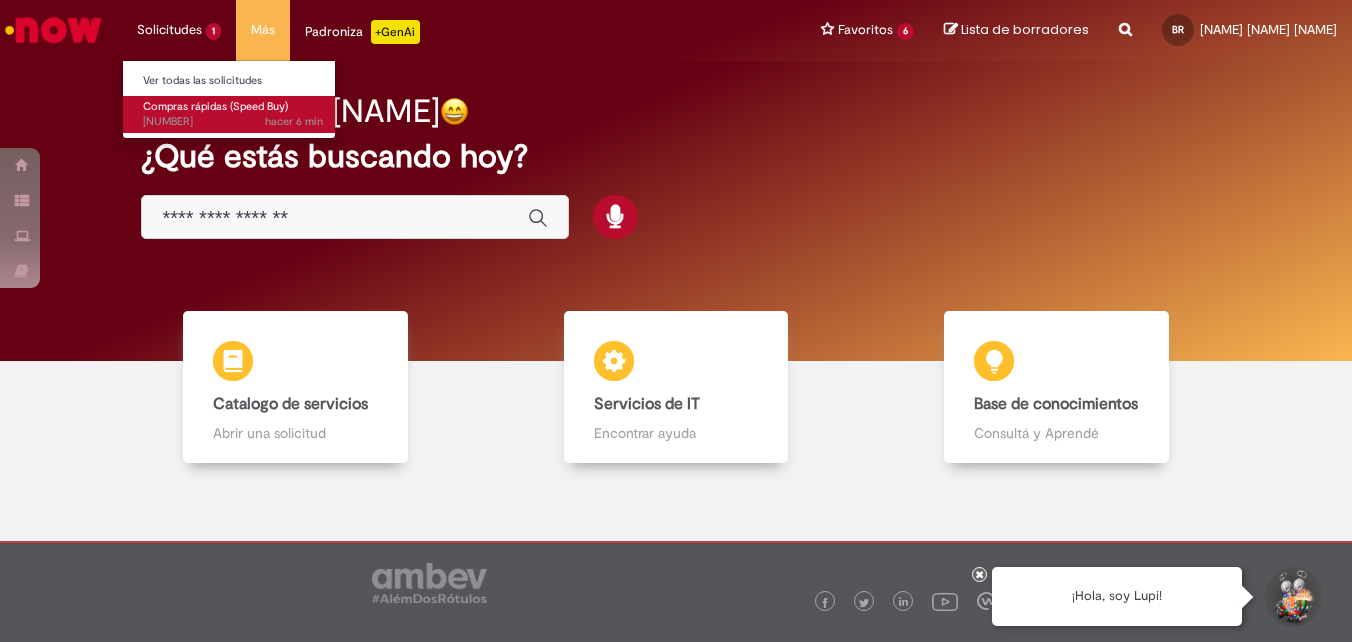 click on "hacer 6 min hacer 6 minutos  R[NUMBER]" at bounding box center [233, 122] 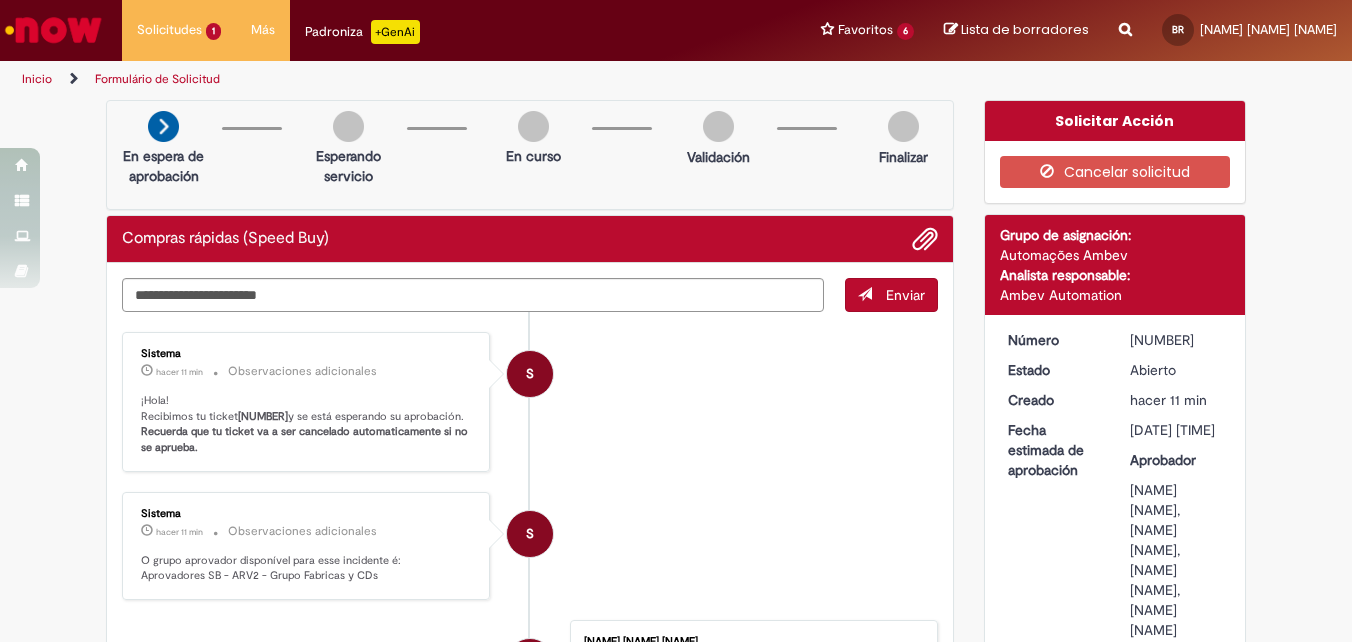 click on "Inicio" at bounding box center (50, 79) 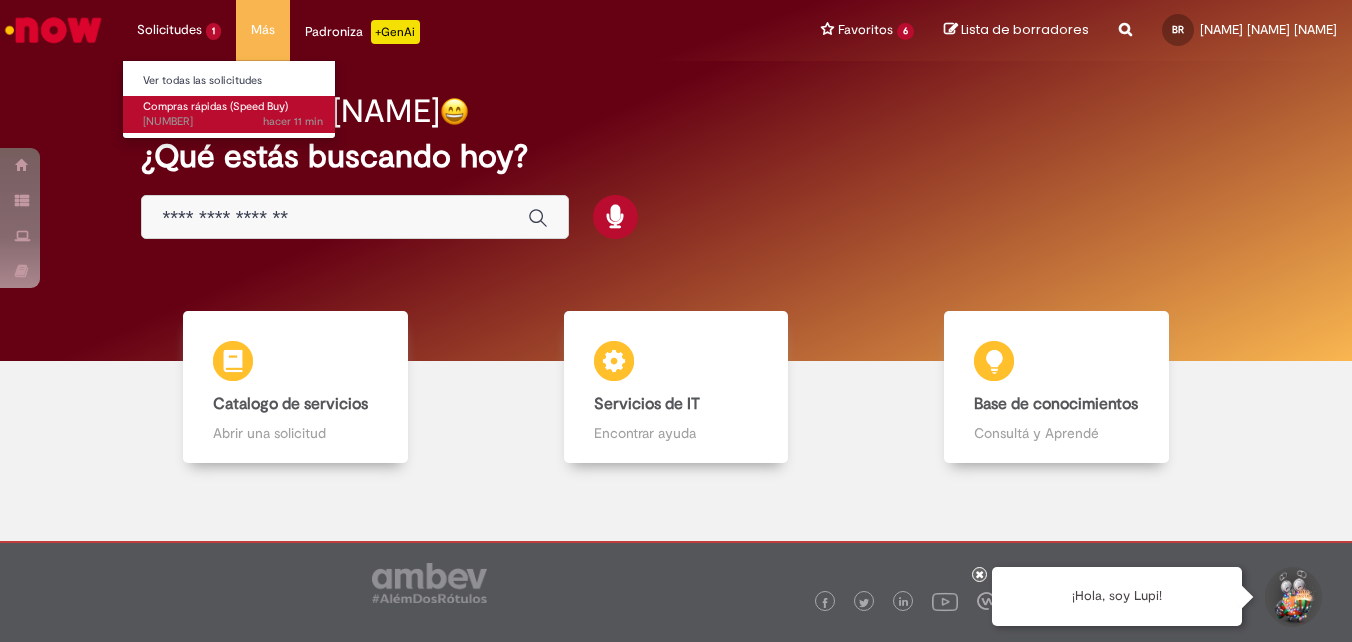 click on "hacer 11 min hacer 11 minutos  R[NUMBER]" at bounding box center (233, 122) 